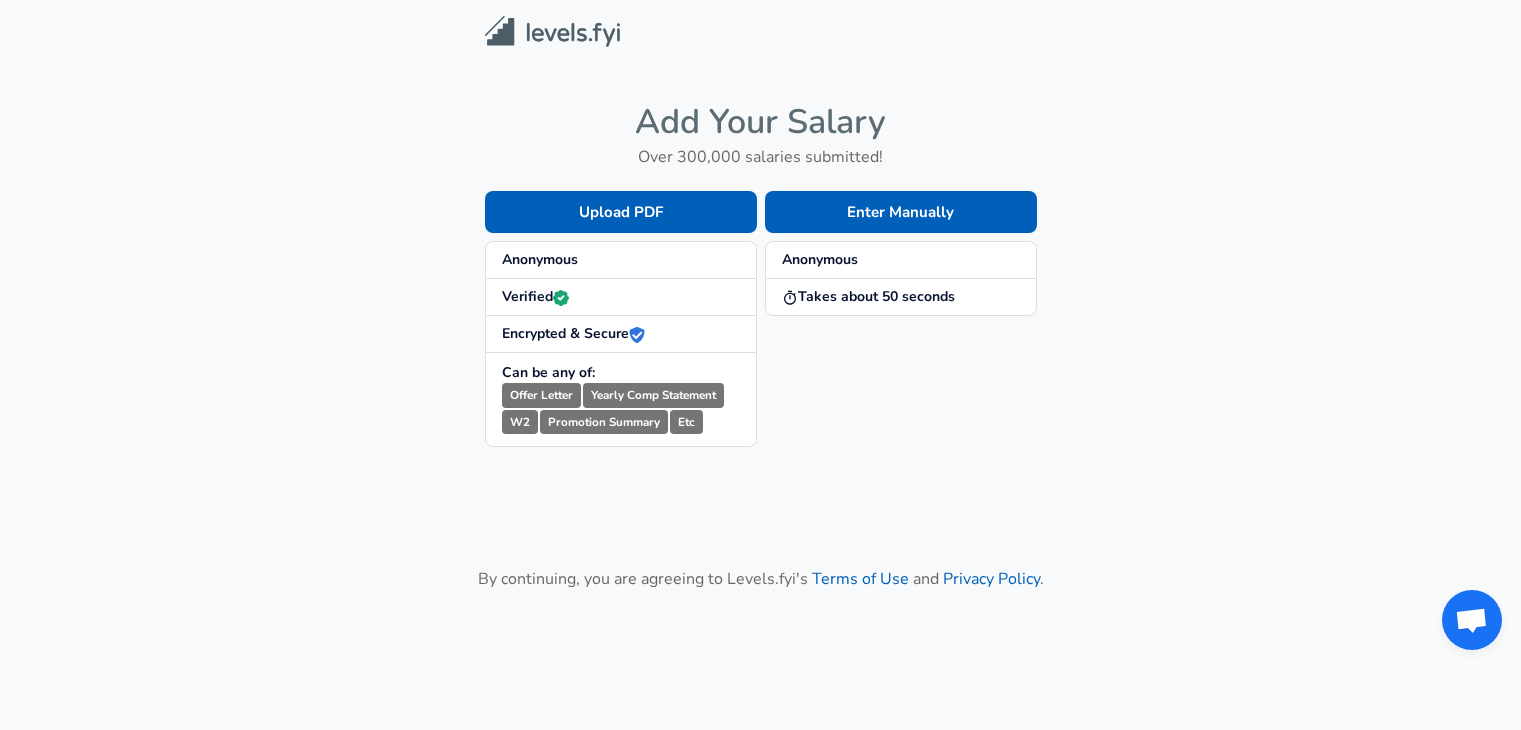 scroll, scrollTop: 0, scrollLeft: 0, axis: both 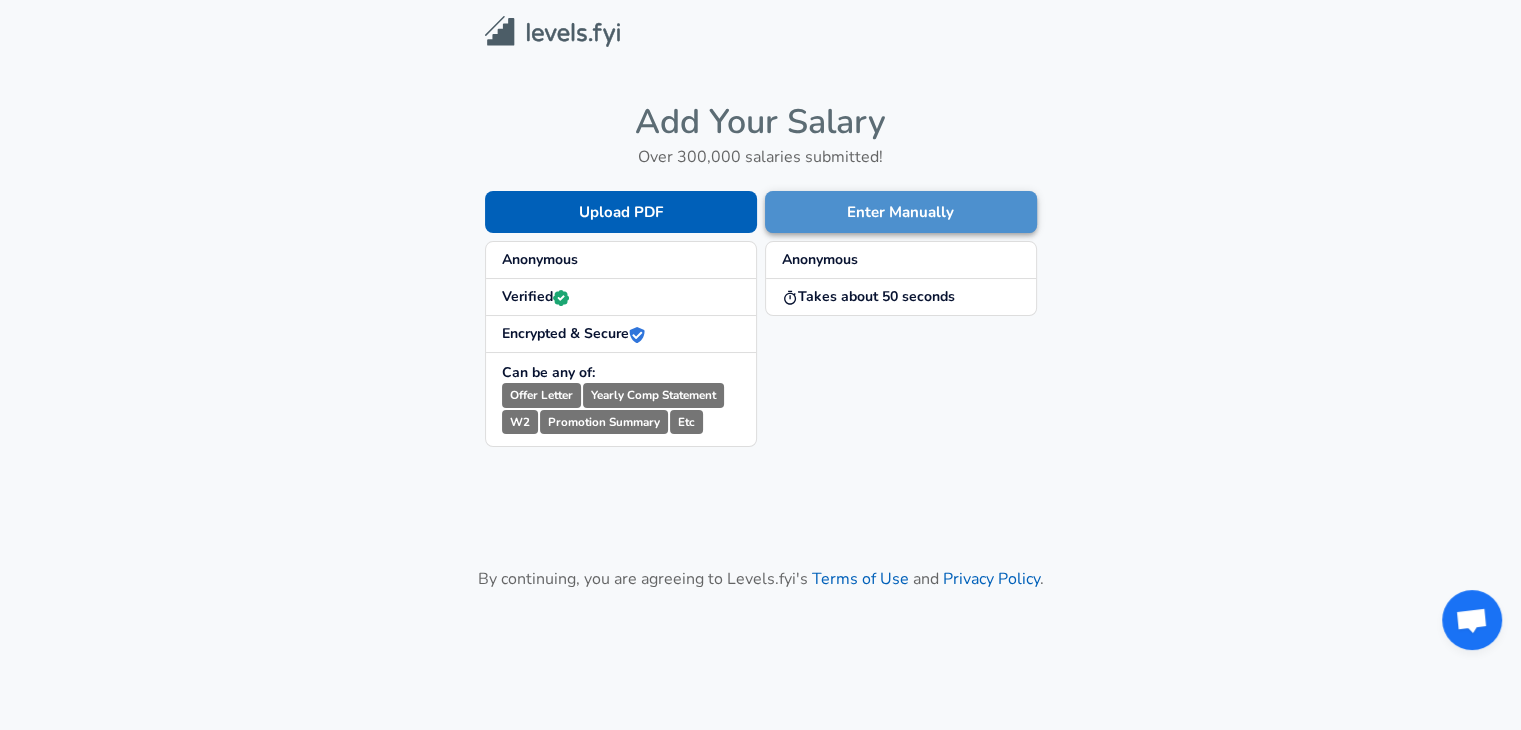click on "Enter Manually" at bounding box center (901, 212) 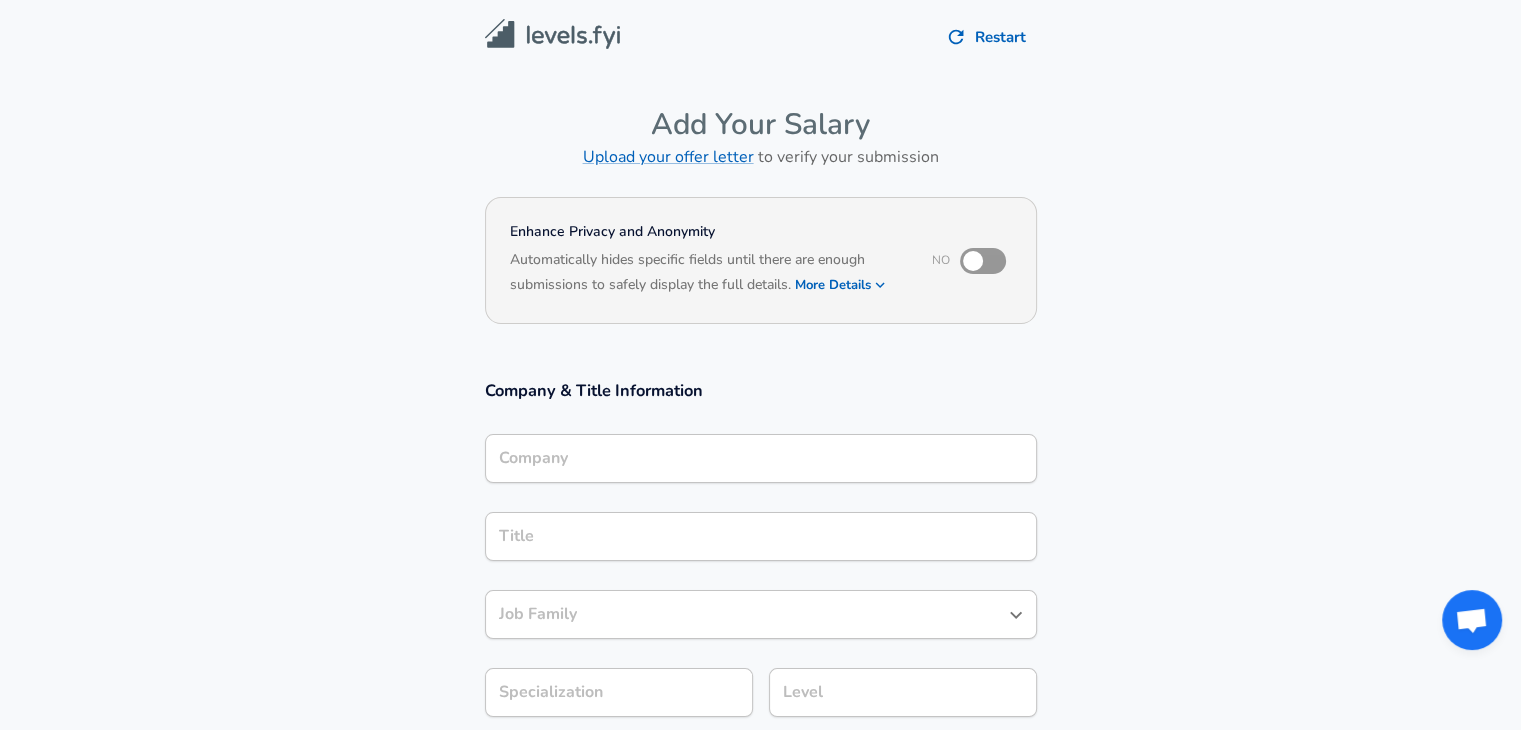 click on "Company" at bounding box center [761, 458] 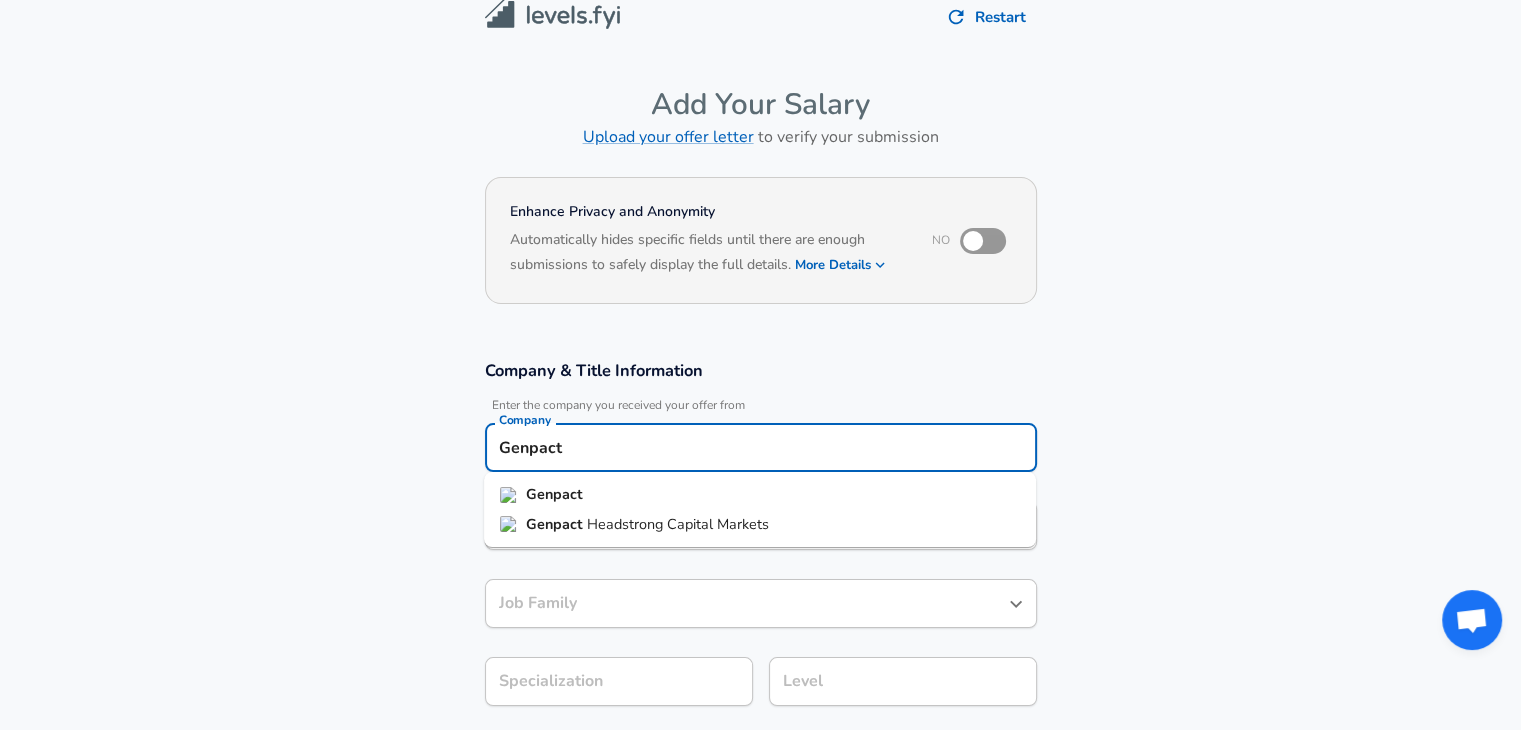 click on "Genpact" at bounding box center [760, 495] 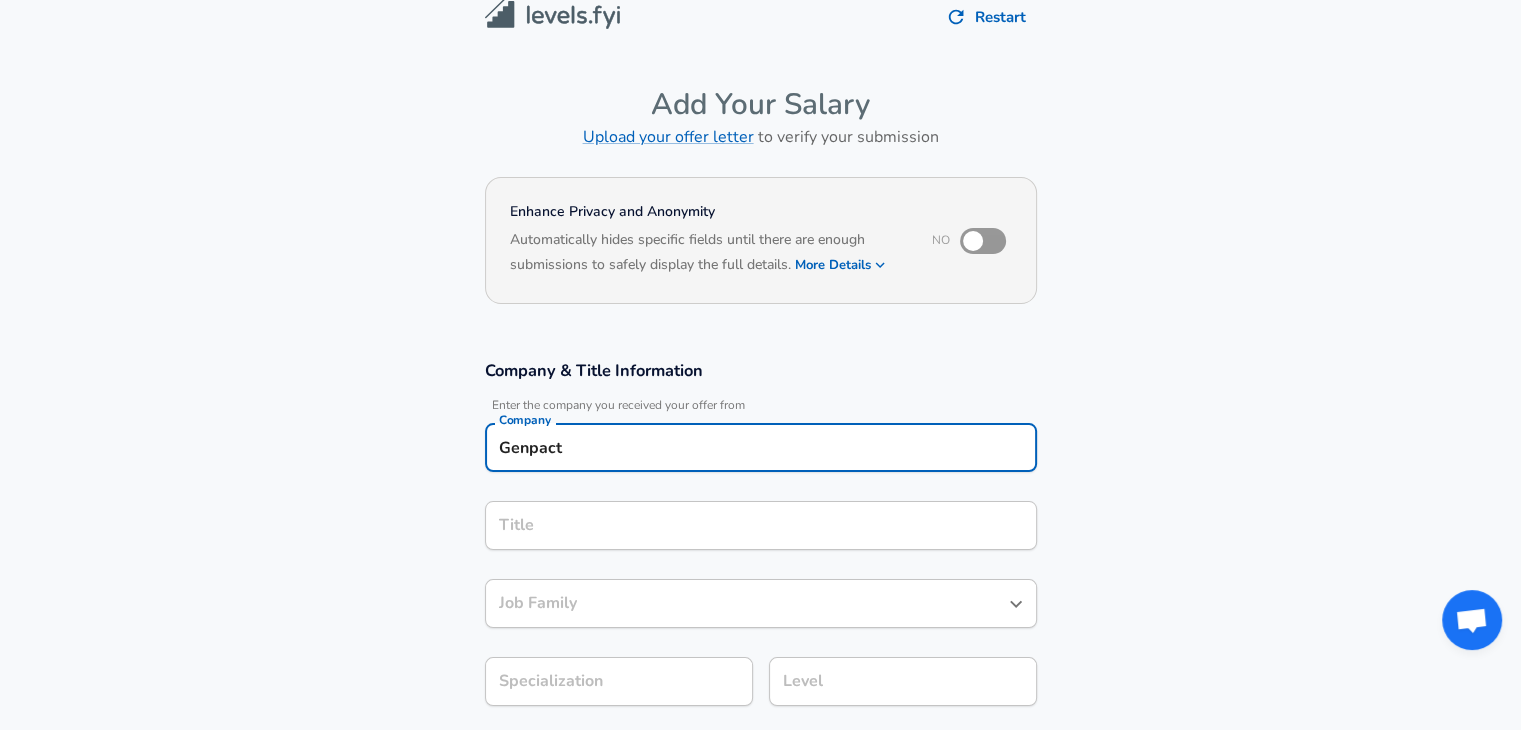 type on "Genpact" 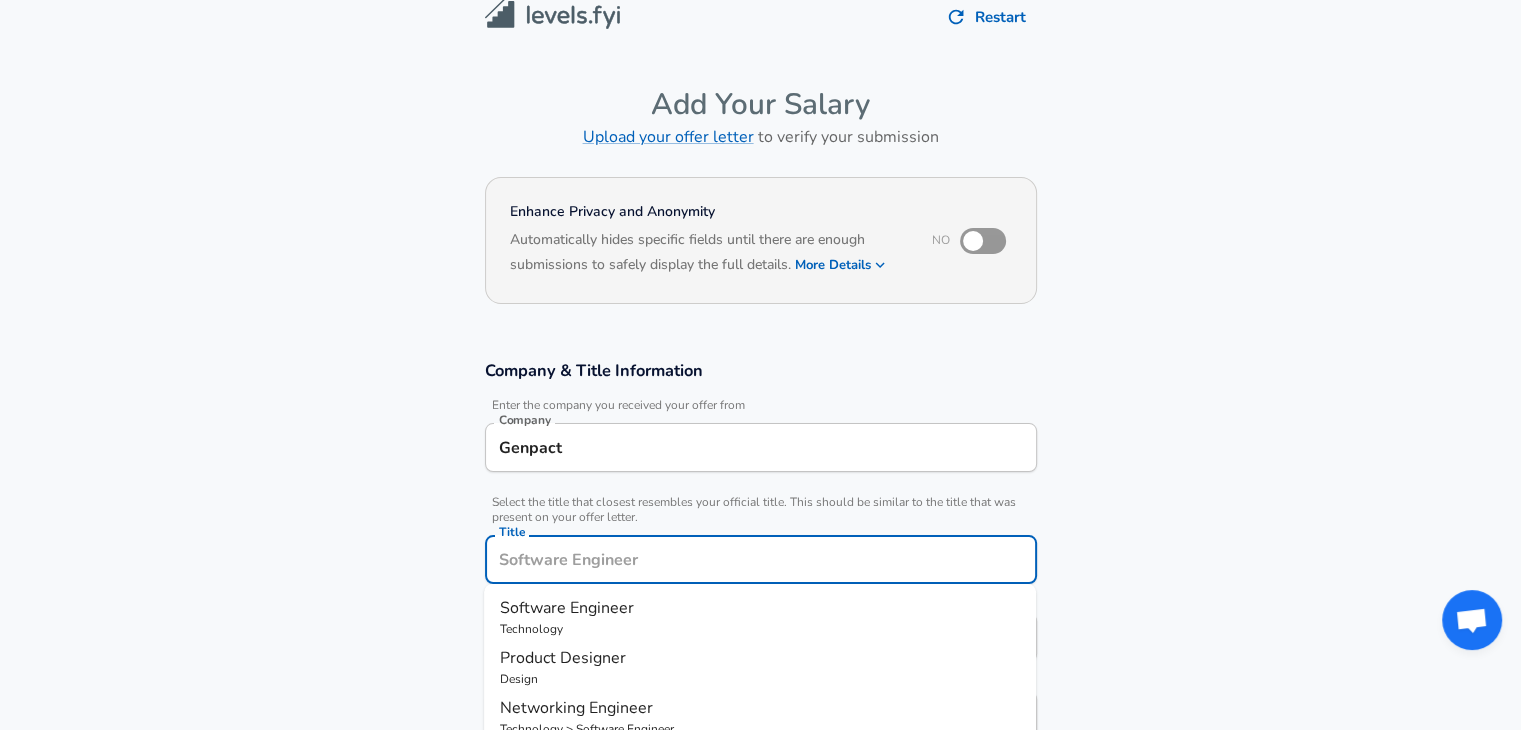 scroll, scrollTop: 60, scrollLeft: 0, axis: vertical 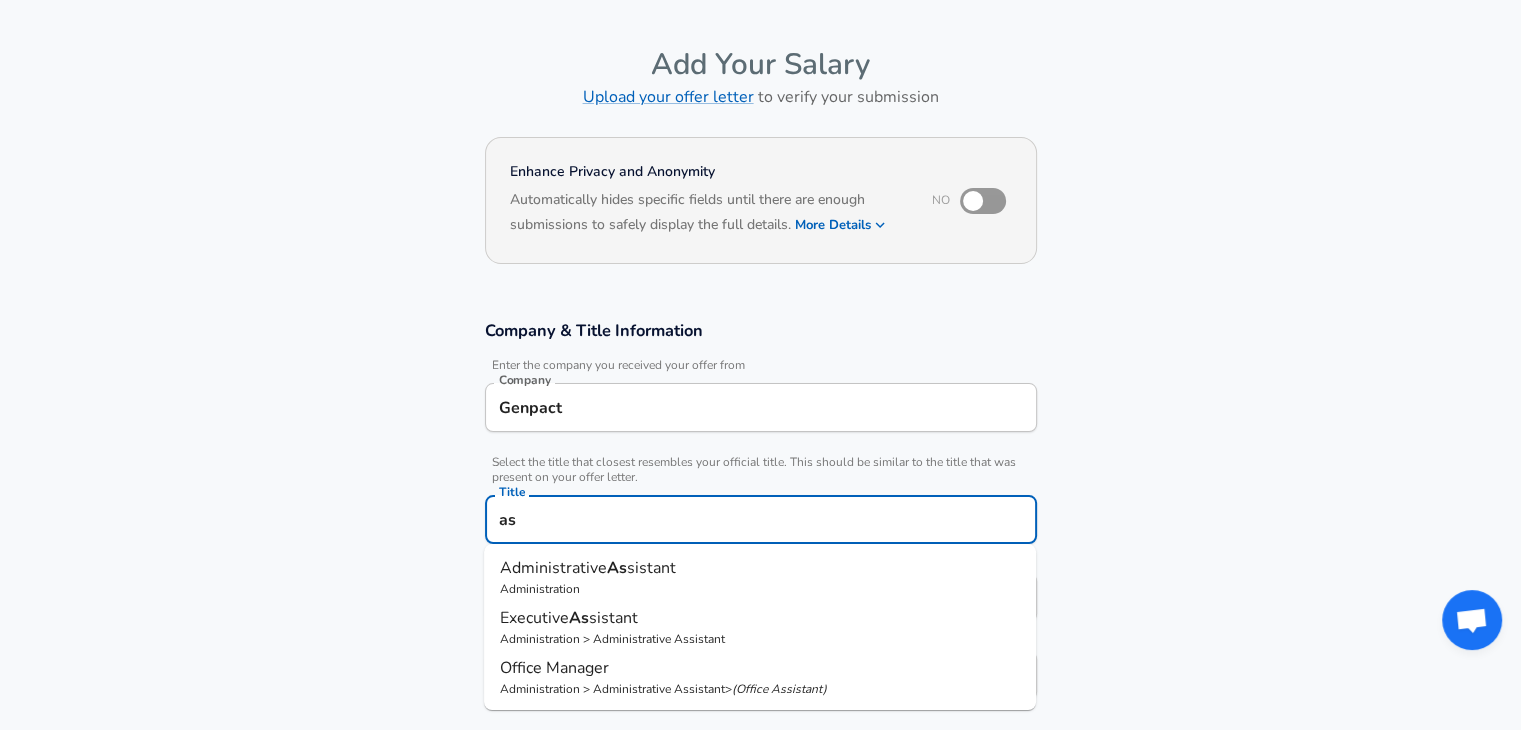 type on "a" 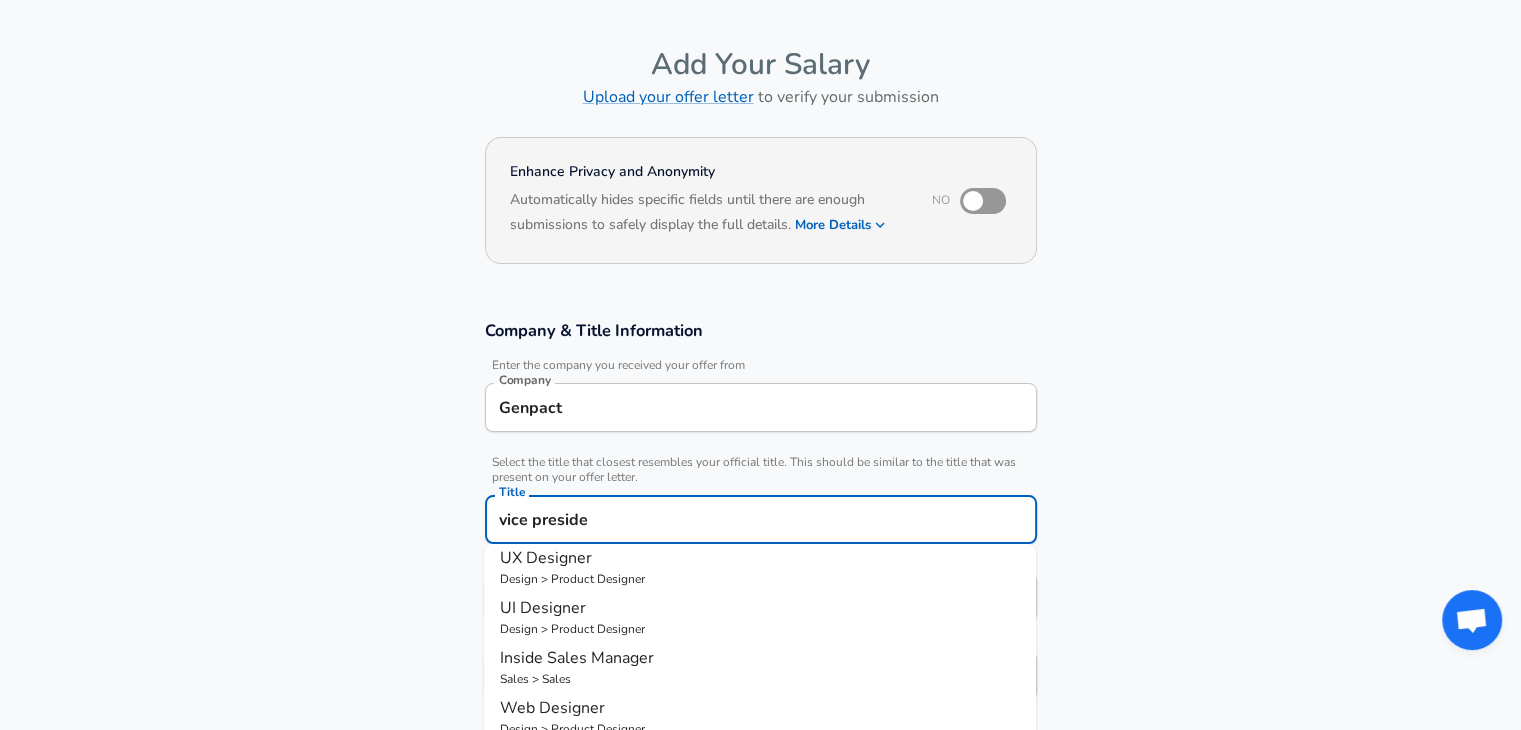 scroll, scrollTop: 224, scrollLeft: 0, axis: vertical 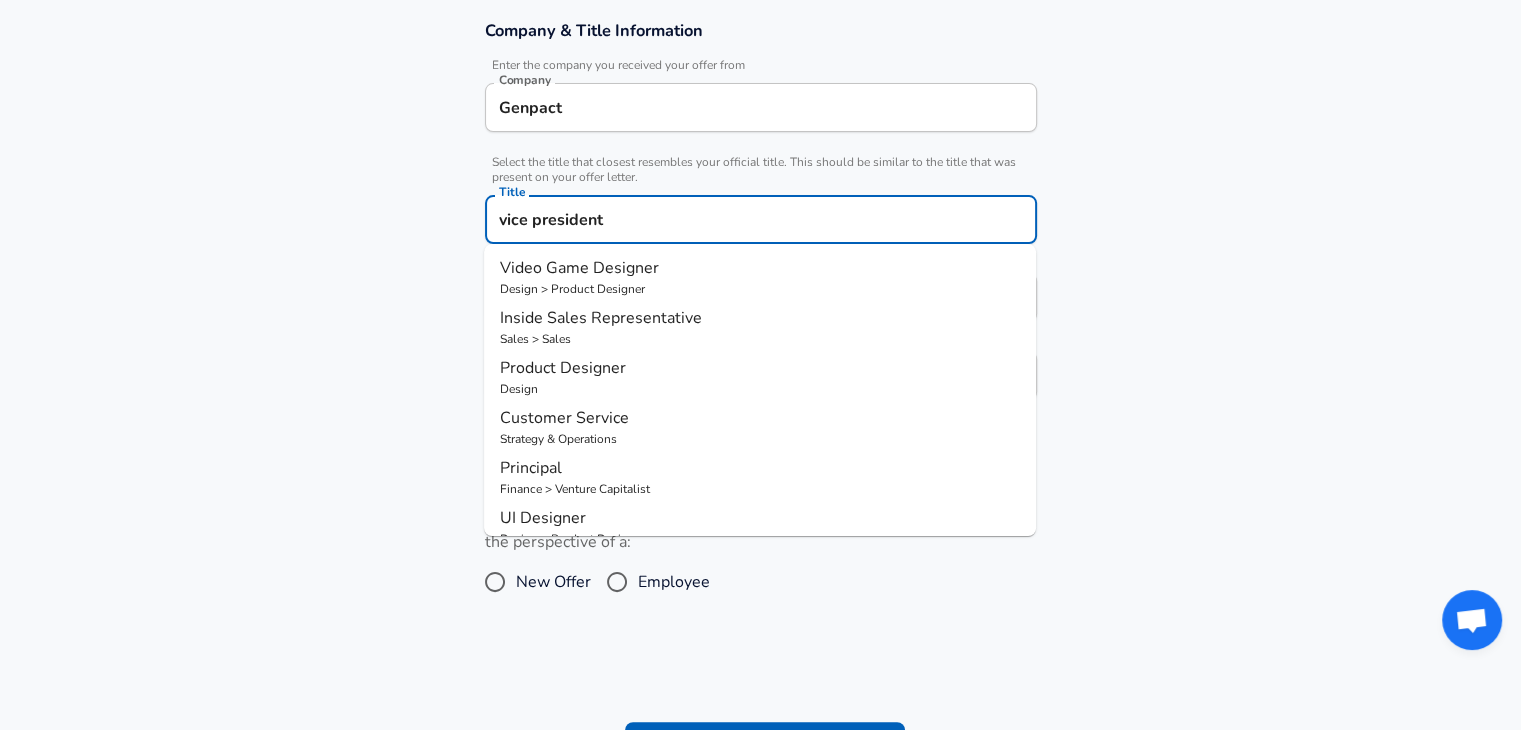 type on "vice president" 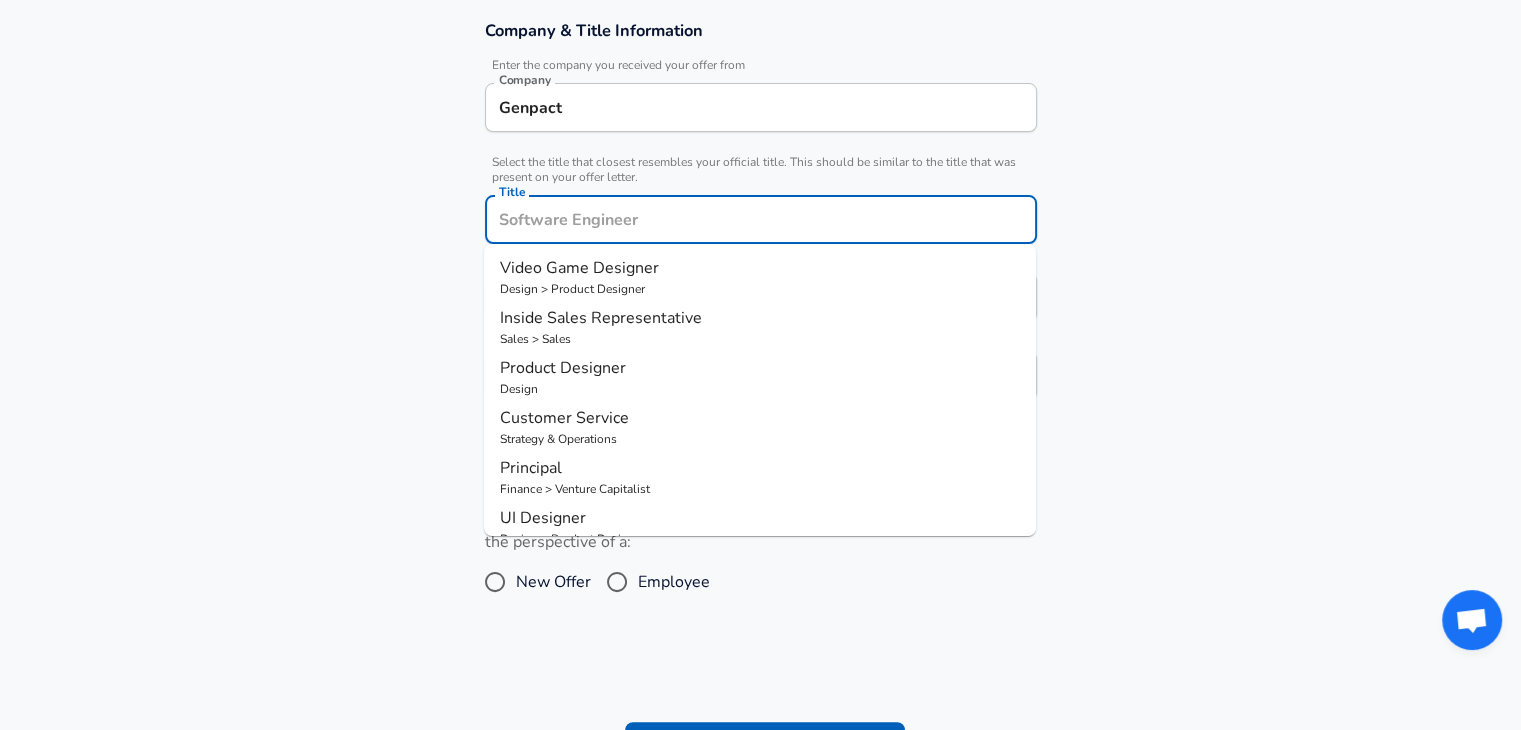 scroll, scrollTop: 0, scrollLeft: 0, axis: both 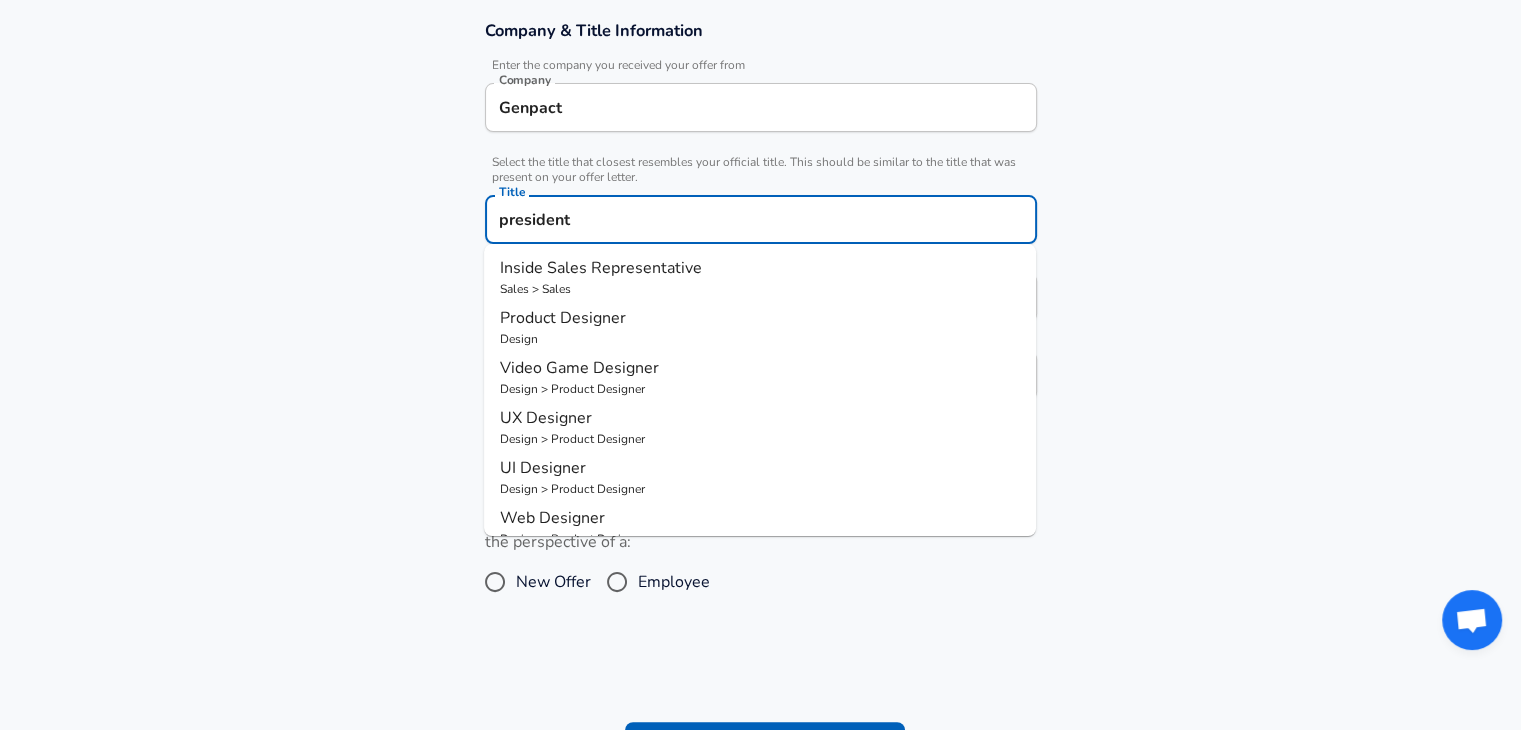 drag, startPoint x: 619, startPoint y: 217, endPoint x: 469, endPoint y: 216, distance: 150.00333 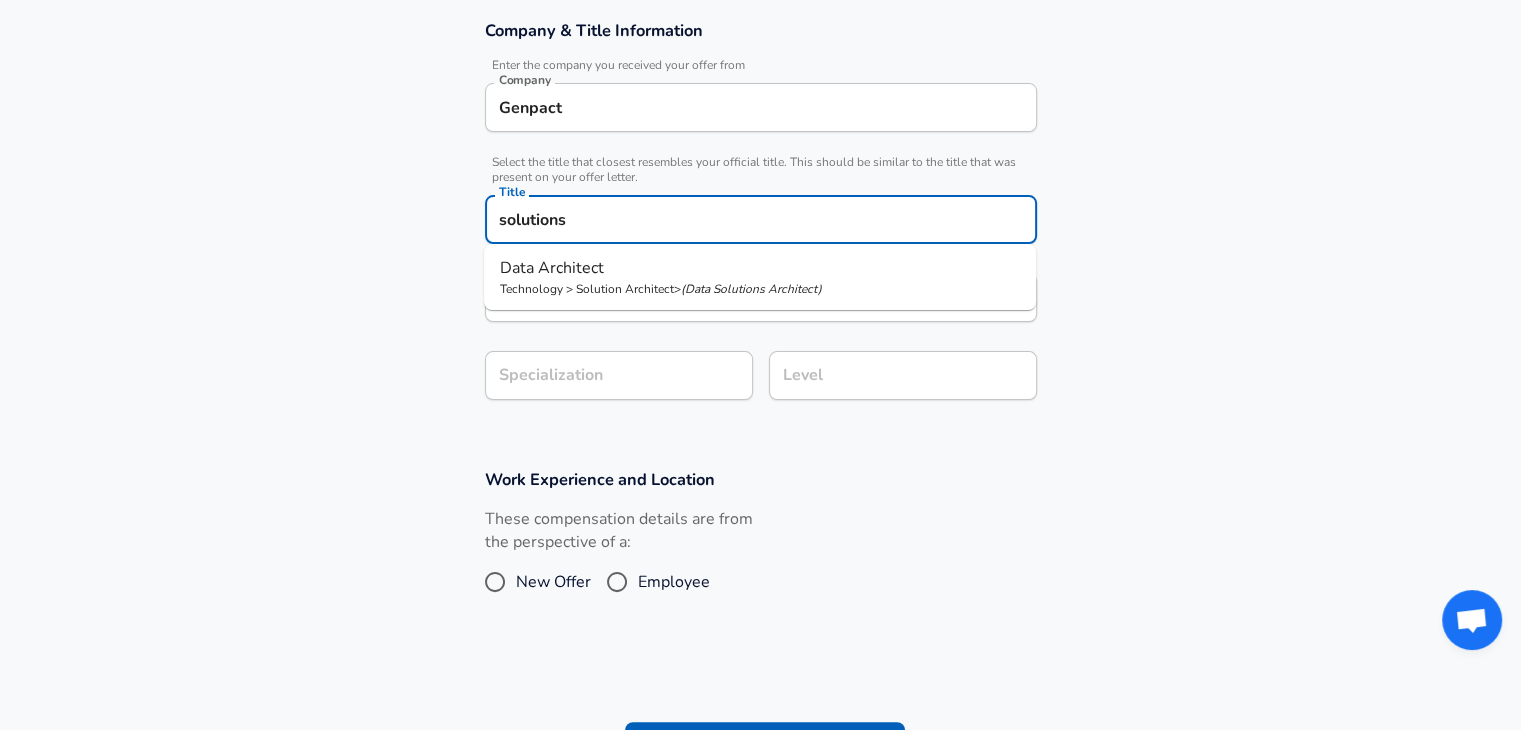 click on "Data Architect" at bounding box center (552, 268) 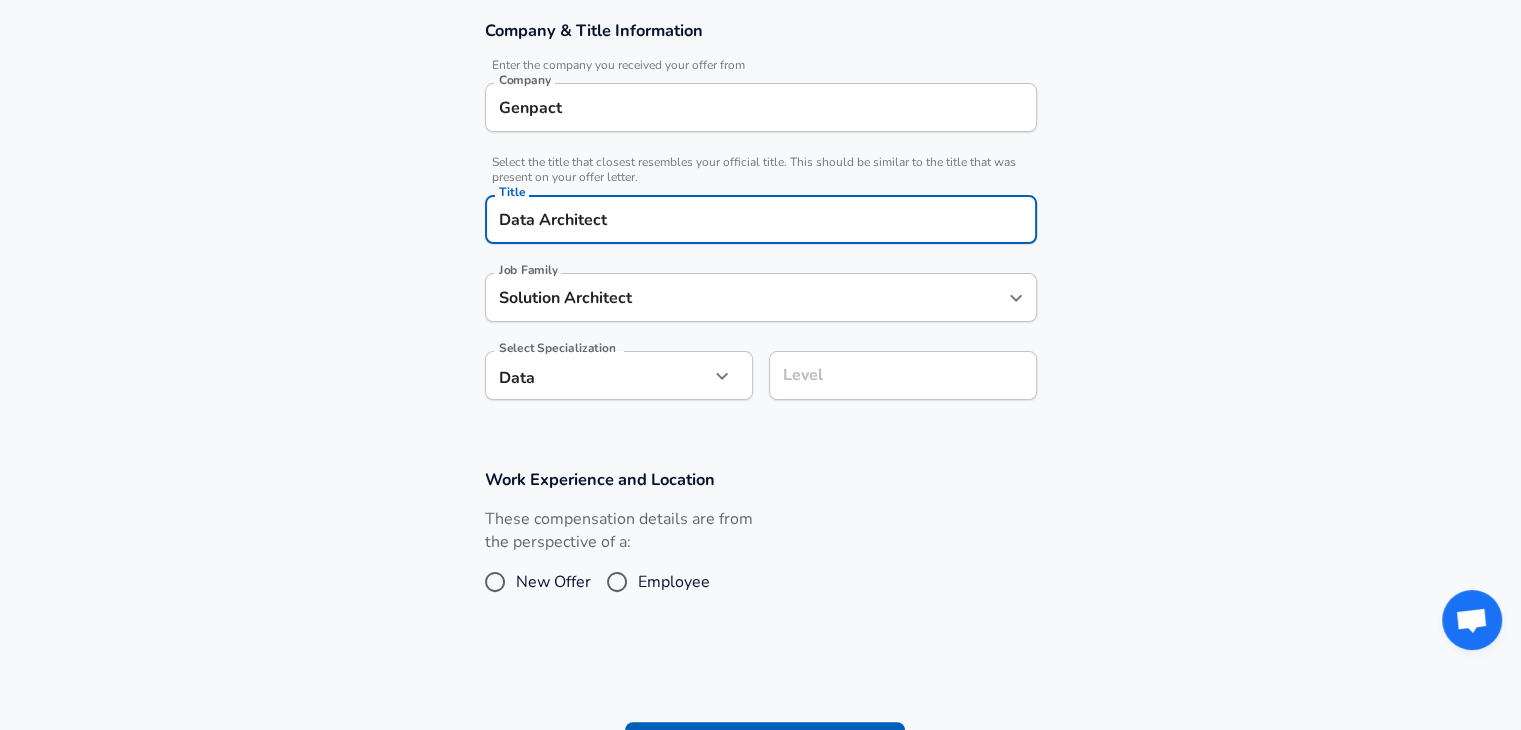 type on "Data Architect" 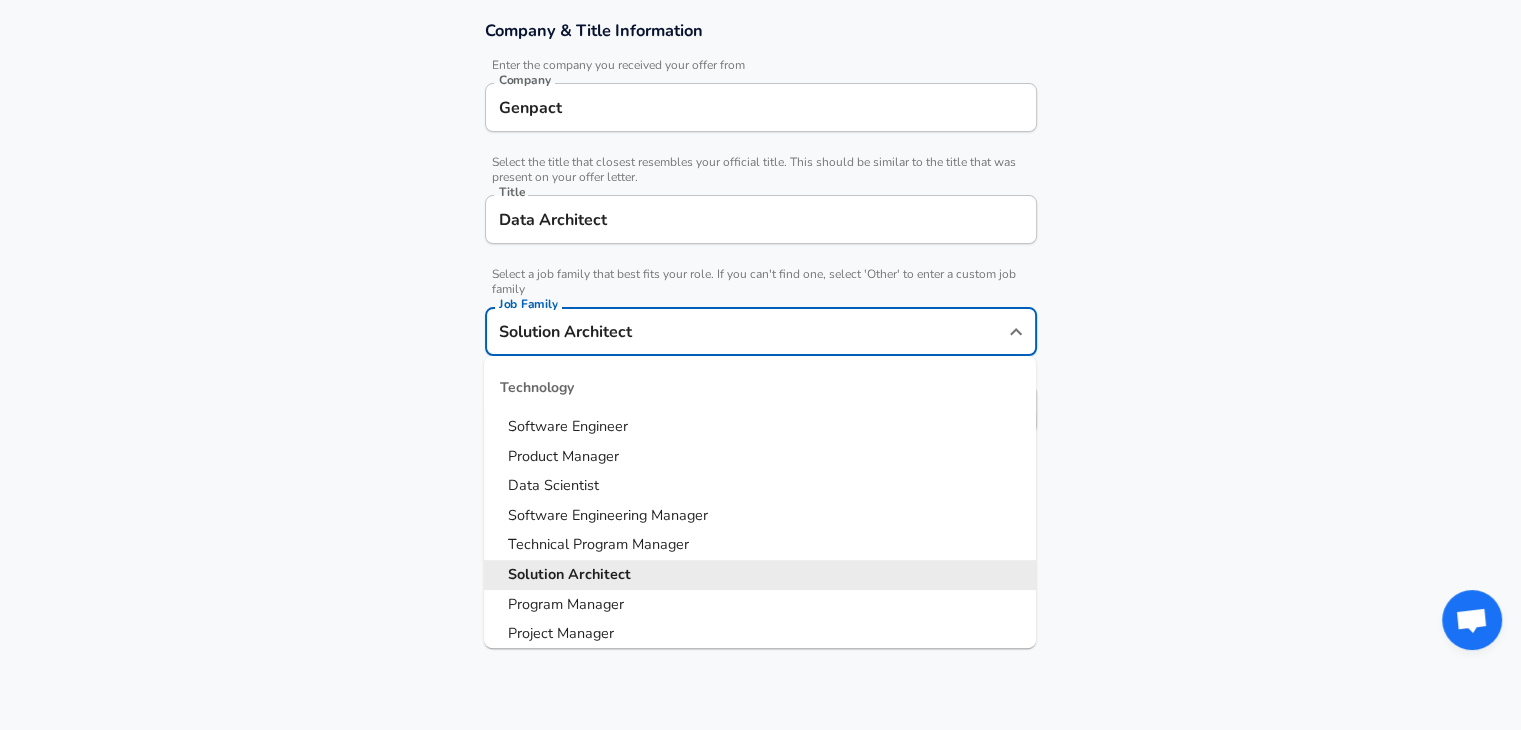 scroll, scrollTop: 400, scrollLeft: 0, axis: vertical 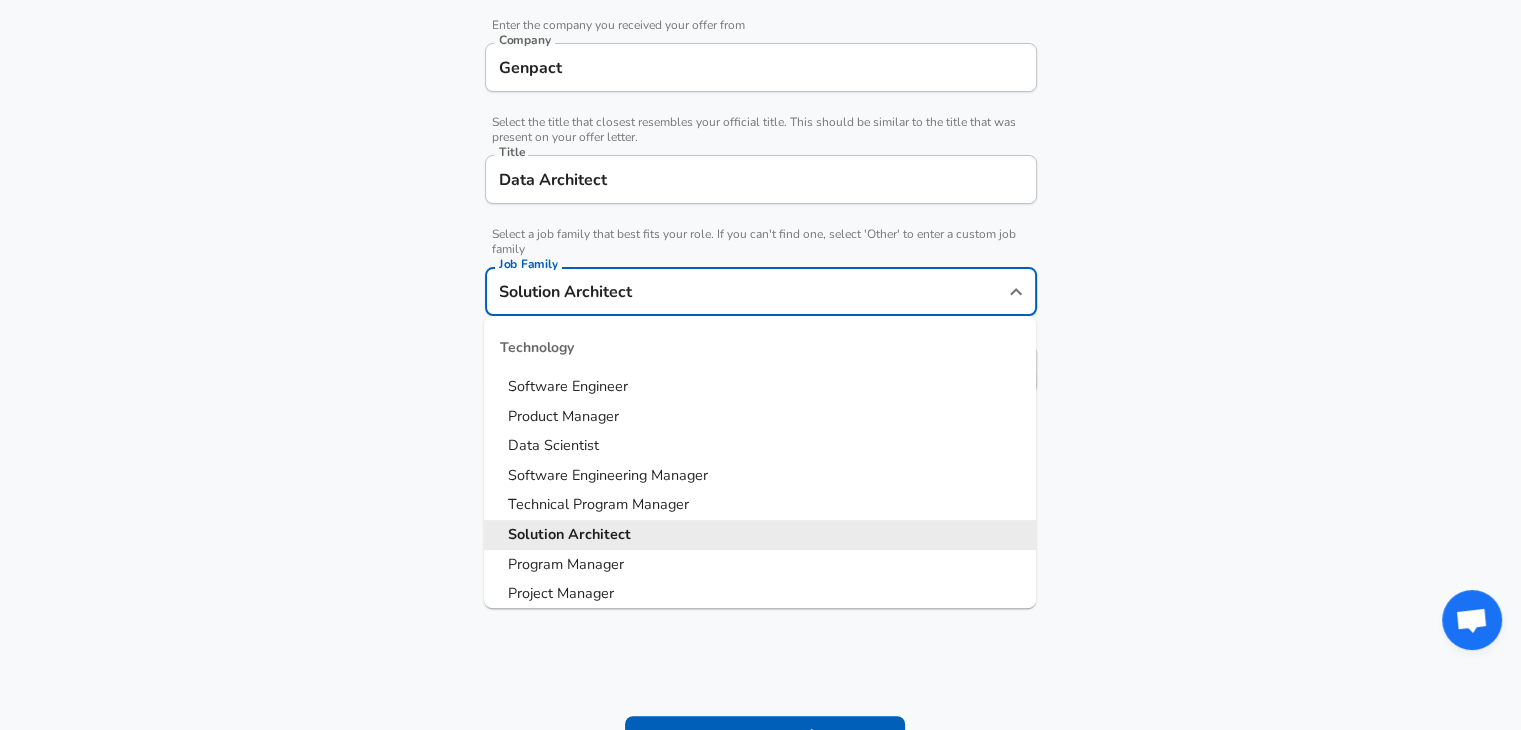 click on "Company & Title Information   Enter the company you received your offer from Company Genpact Company   Select the title that closest resembles your official title. This should be similar to the title that was present on your offer letter. Title Data Architect Title   Select a job family that best fits your role. If you can't find one, select 'Other' to enter a custom job family Job Family Solution Architect Job Family Technology Software Engineer Product Manager Data Scientist Software Engineering Manager Technical Program Manager Solution     Architect Program Manager Project Manager Data Science Manager Technical Writer Engineering Biomedical Engineer Civil Engineer Hardware Engineer Mechanical Engineer Geological Engineer Electrical Engineer Controls Engineer Chemical Engineer Aerospace Engineer Materials Engineer Optical Engineer MEP Engineer Prompt Engineer Business Management Consultant Business Development Sales Sales Legal Legal Sales Sales Engineer Legal Regulatory Affairs Sales Customer Success Data" at bounding box center [760, 197] 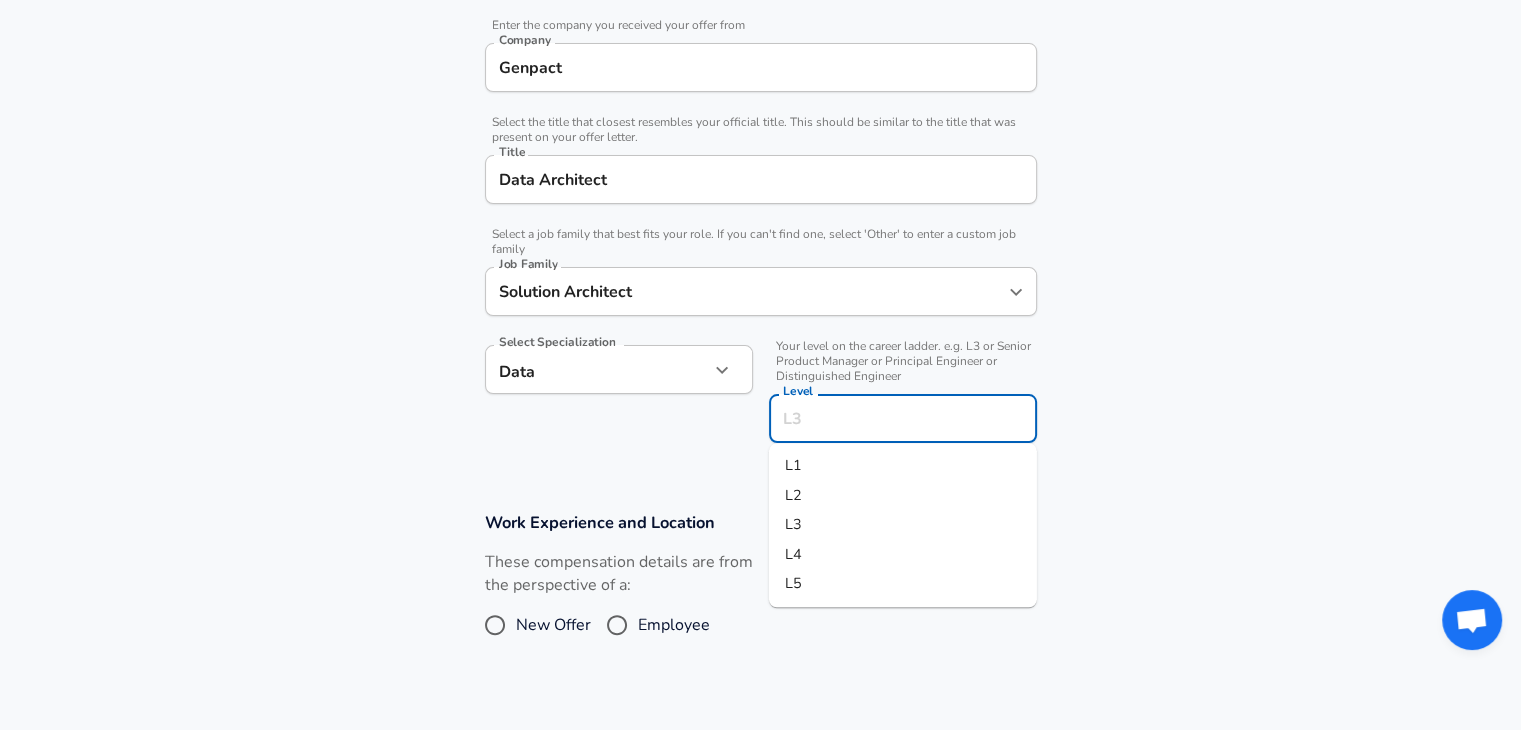 scroll, scrollTop: 440, scrollLeft: 0, axis: vertical 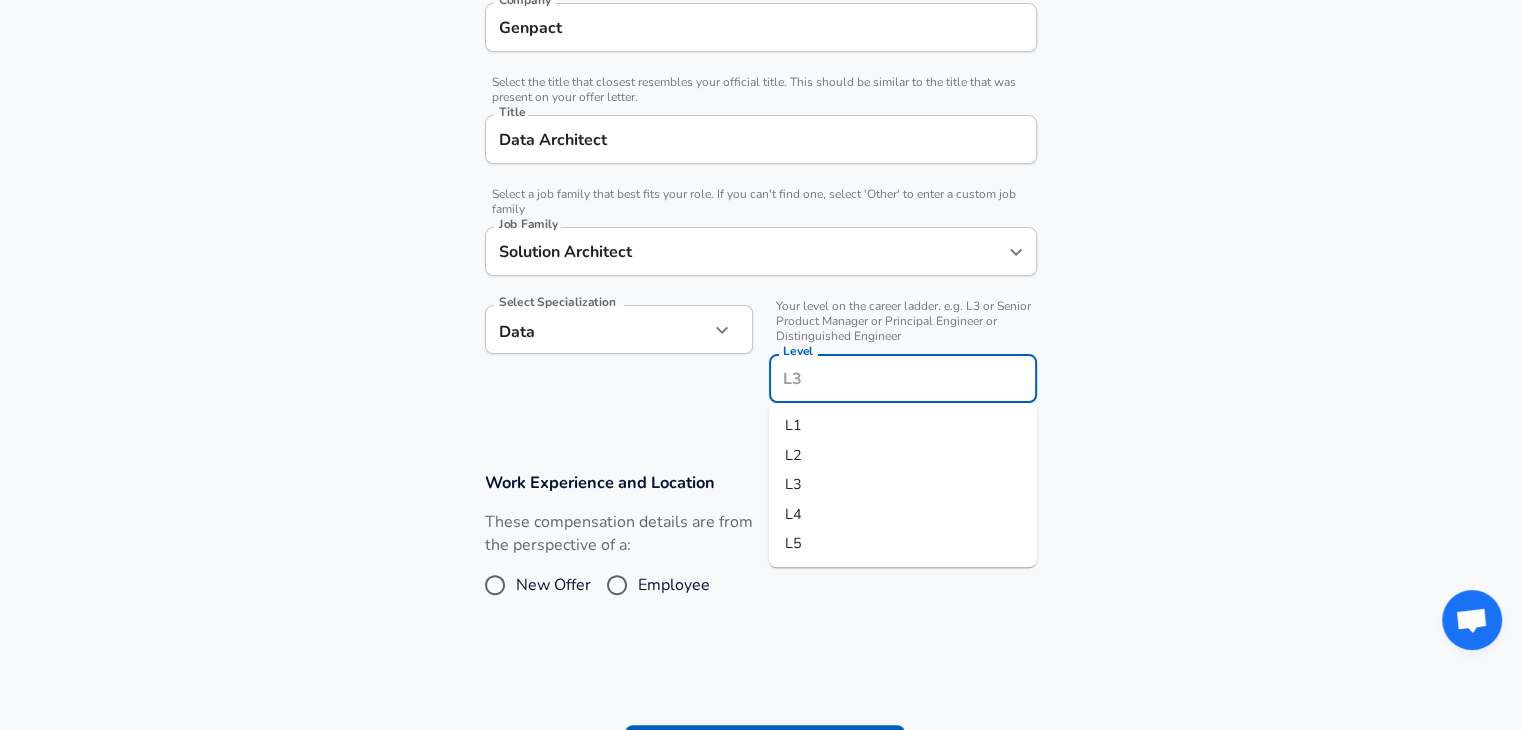 click on "Level" at bounding box center [903, 378] 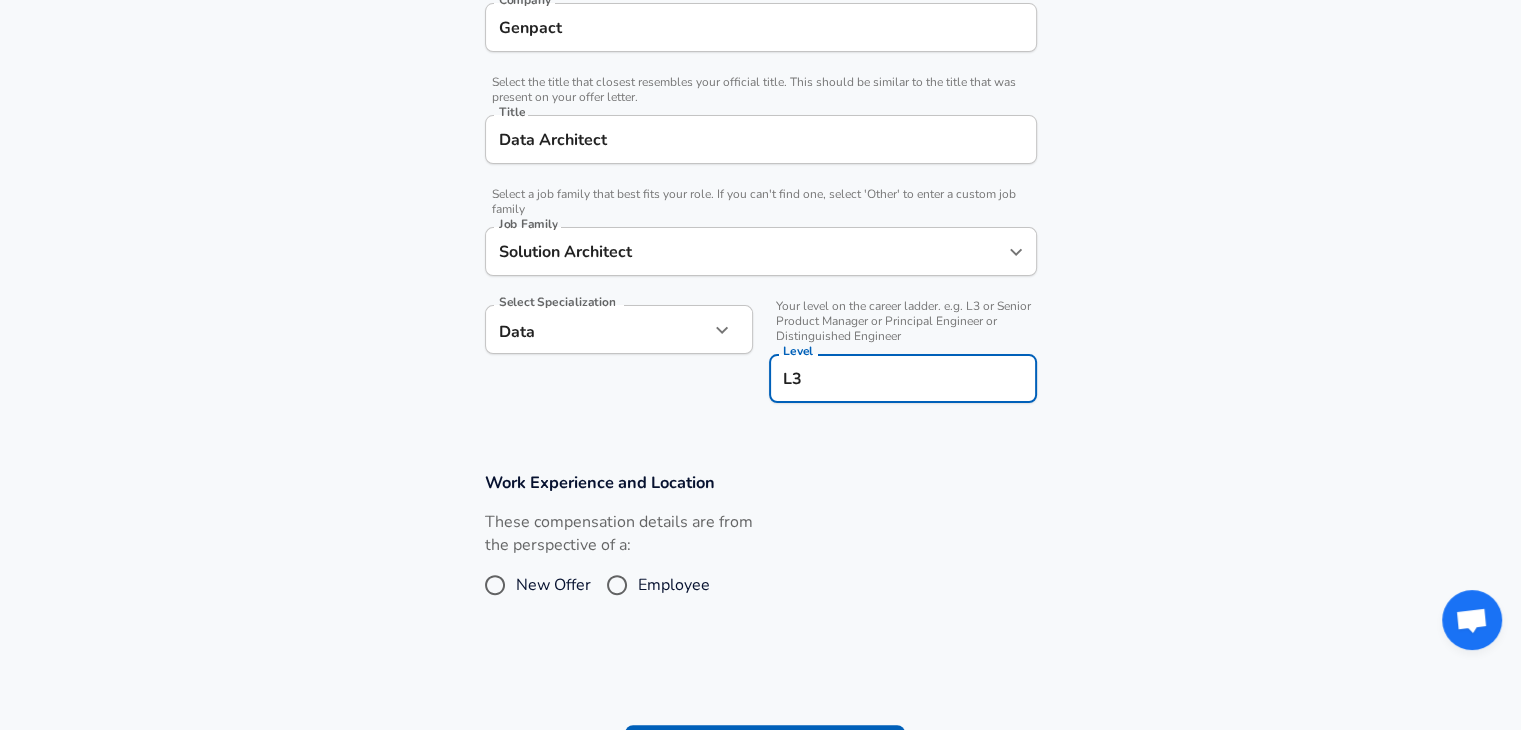 click on "Work Experience and Location These compensation details are from the perspective of a: New Offer Employee" at bounding box center [760, 548] 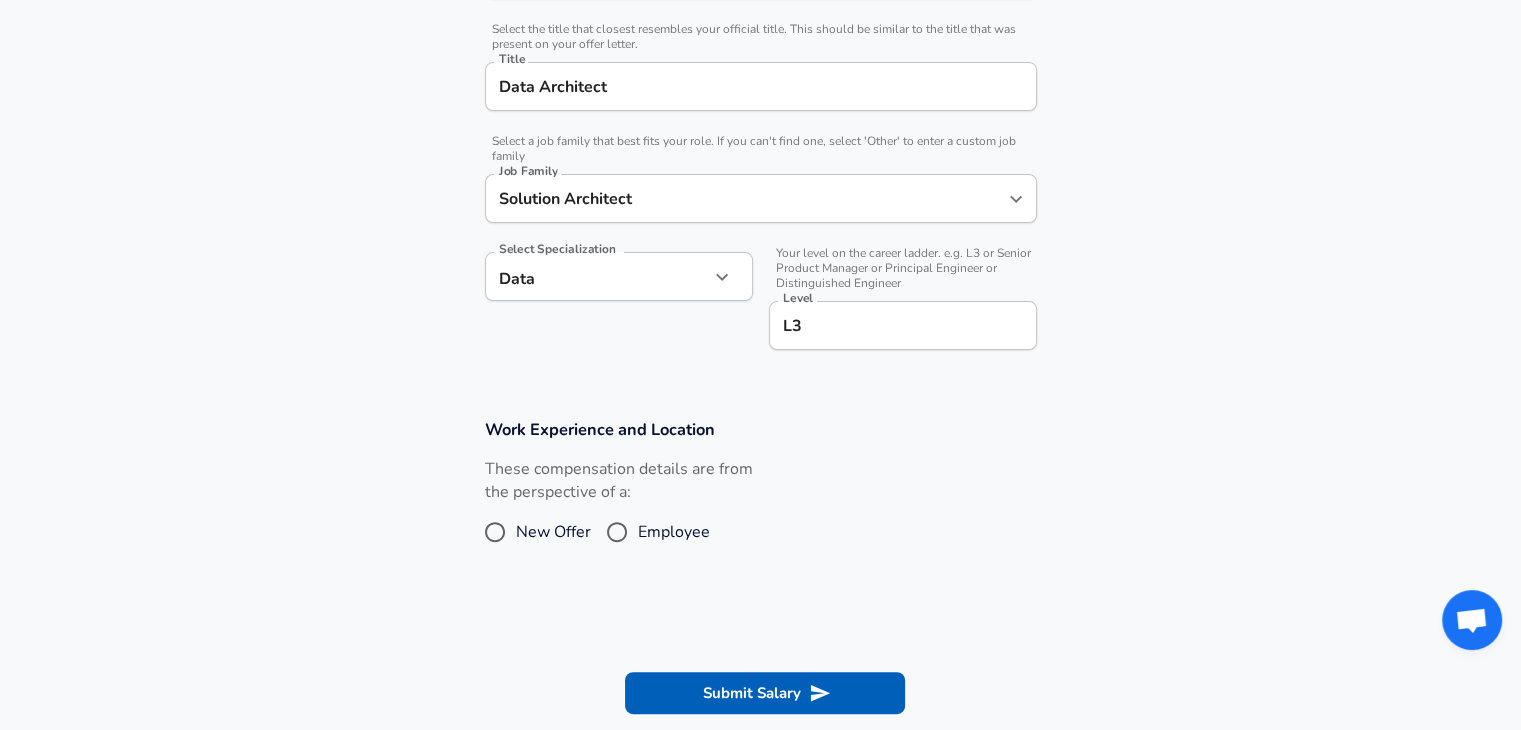 scroll, scrollTop: 540, scrollLeft: 0, axis: vertical 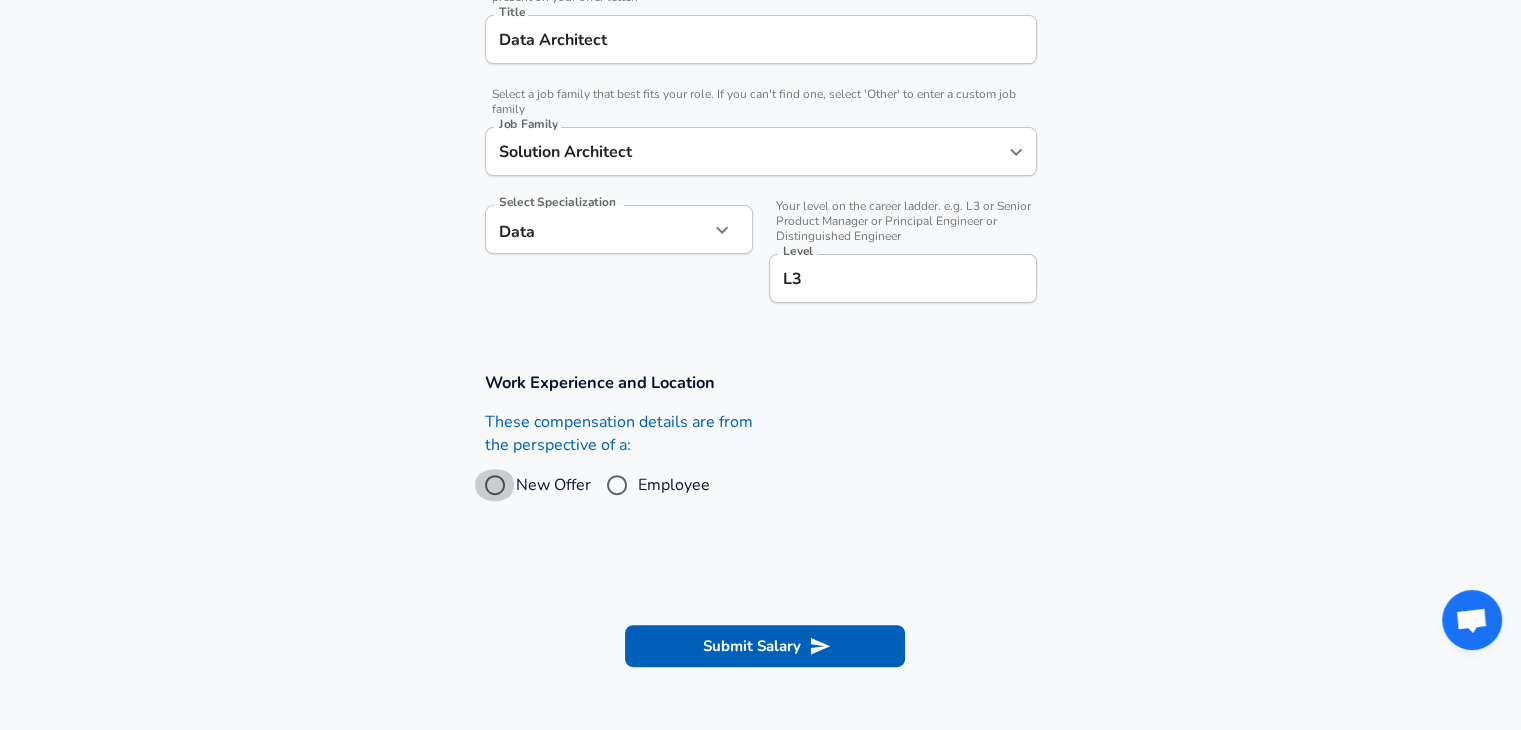 click on "New Offer" at bounding box center [495, 485] 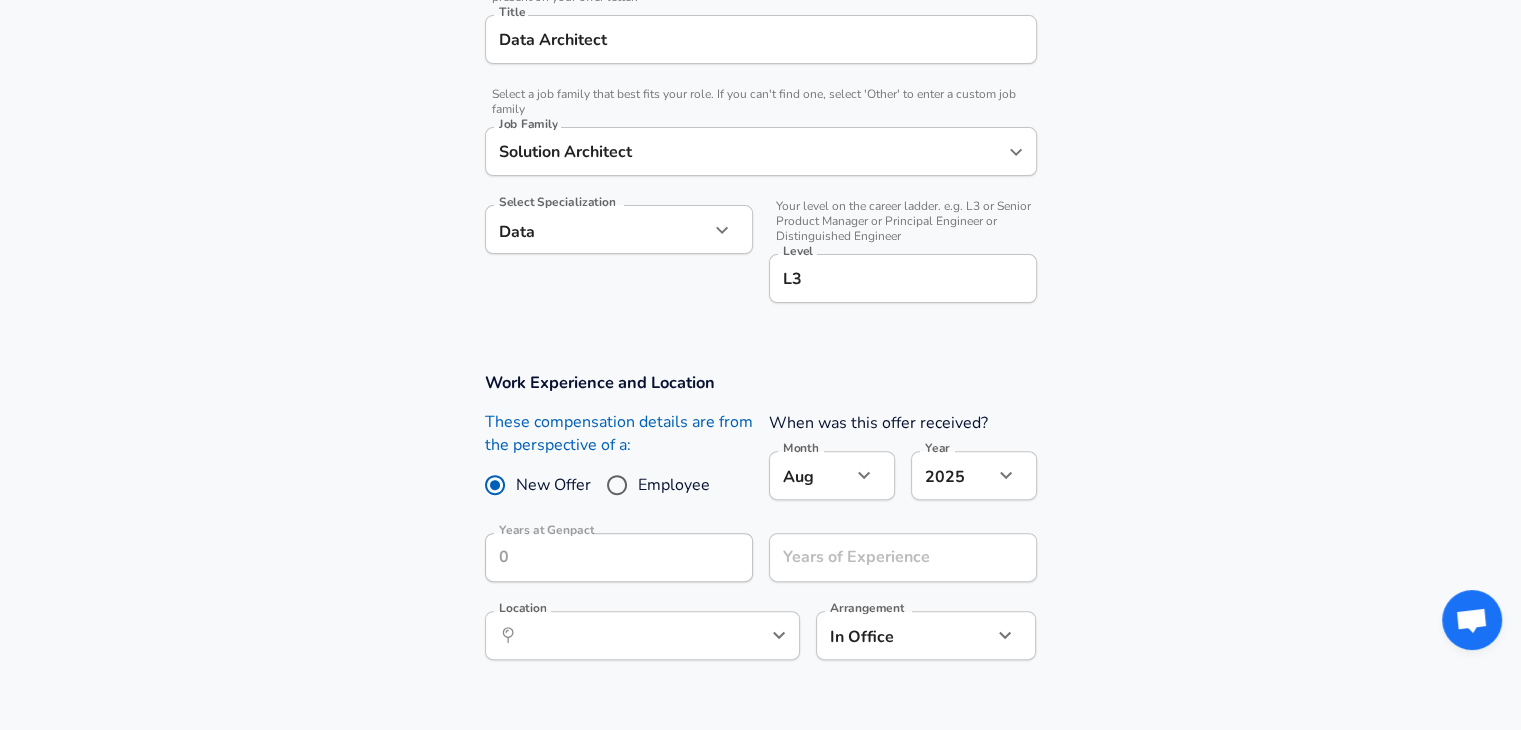 click on "Restart Add Your Salary Upload your offer letter   to verify your submission Enhance Privacy and Anonymity No Automatically hides specific fields until there are enough submissions to safely display the full details.   More Details Based on your submission and the data points that we have already collected, we will automatically hide and anonymize specific fields if there aren't enough data points to remain sufficiently anonymous. Company & Title Information   Enter the company you received your offer from Company Genpact Company   Select the title that closest resembles your official title. This should be similar to the title that was present on your offer letter. Title Data Architect Title   Select a job family that best fits your role. If you can't find one, select 'Other' to enter a custom job family Job Family Solution Architect Job Family Select Specialization Data Data Select Specialization   Level L3 Level Work Experience and Location These compensation details are from the perspective of a: New Offer" at bounding box center (760, -175) 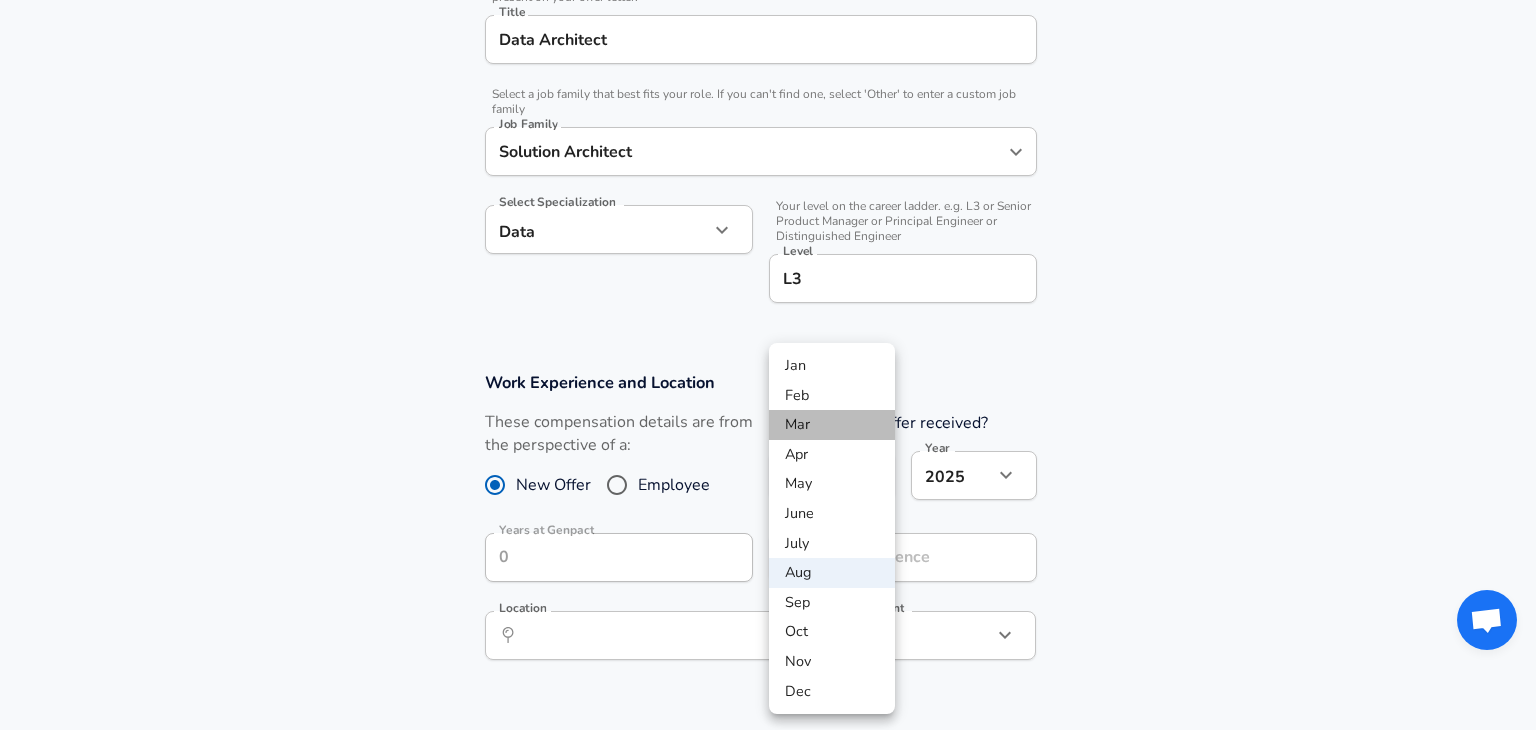 click on "Mar" at bounding box center [832, 425] 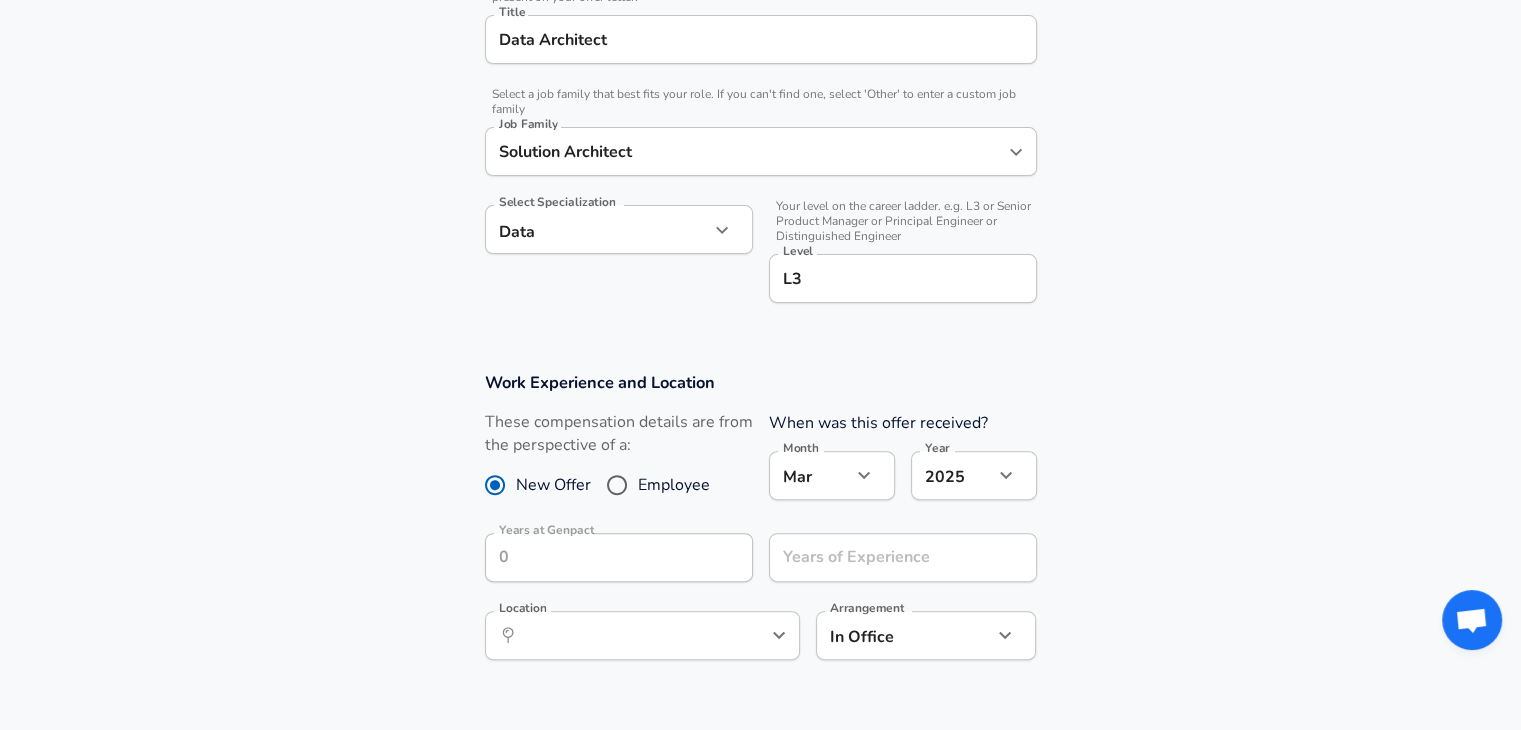 click on "Work Experience and Location These compensation details are from the perspective of a: New Offer Employee When was this offer received? Month Mar 3 Month Year 2025 2025 Year Years at Genpact Years at Genpact Years of Experience Years of Experience Location ​ Location Arrangement In Office office Arrangement" at bounding box center (760, 526) 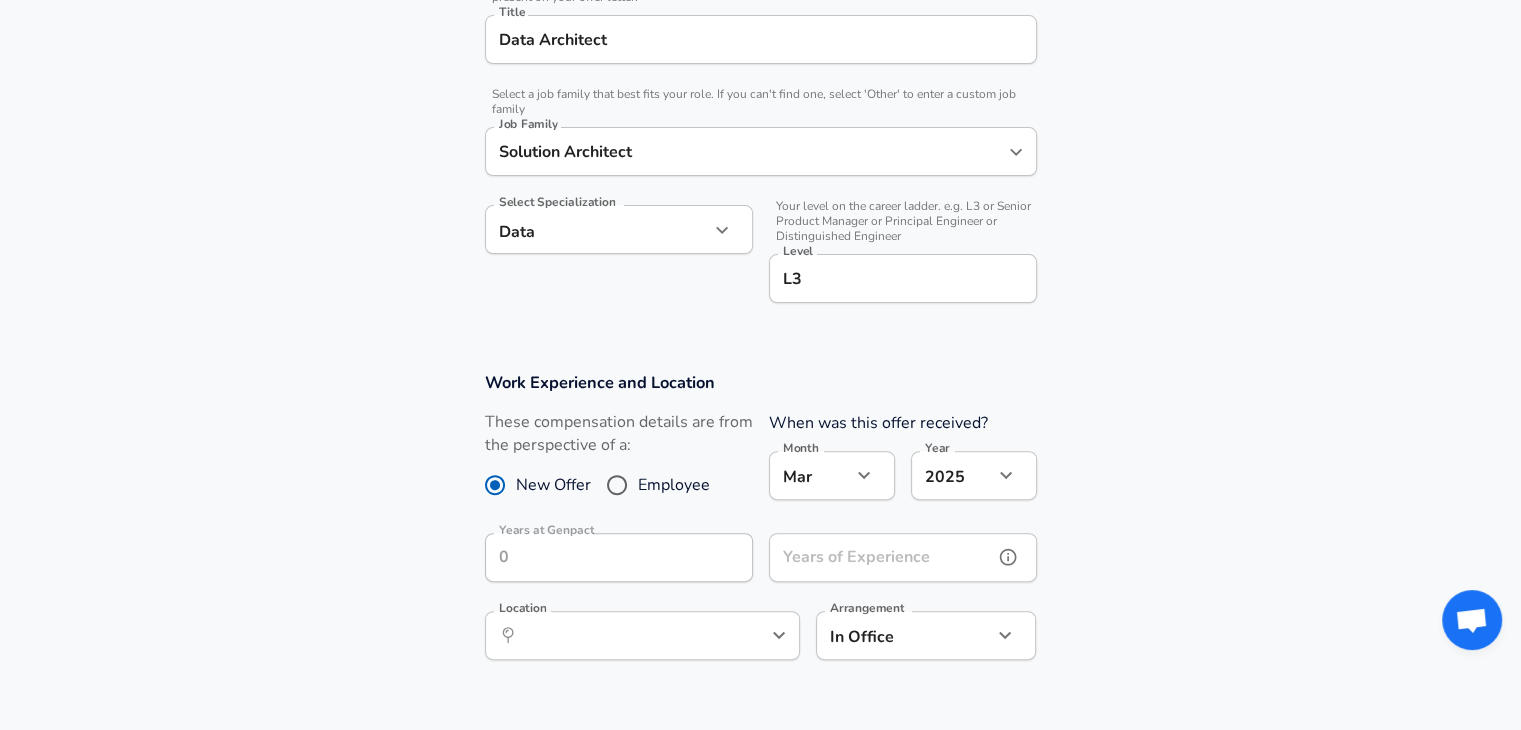 click on "Years of Experience" at bounding box center [881, 557] 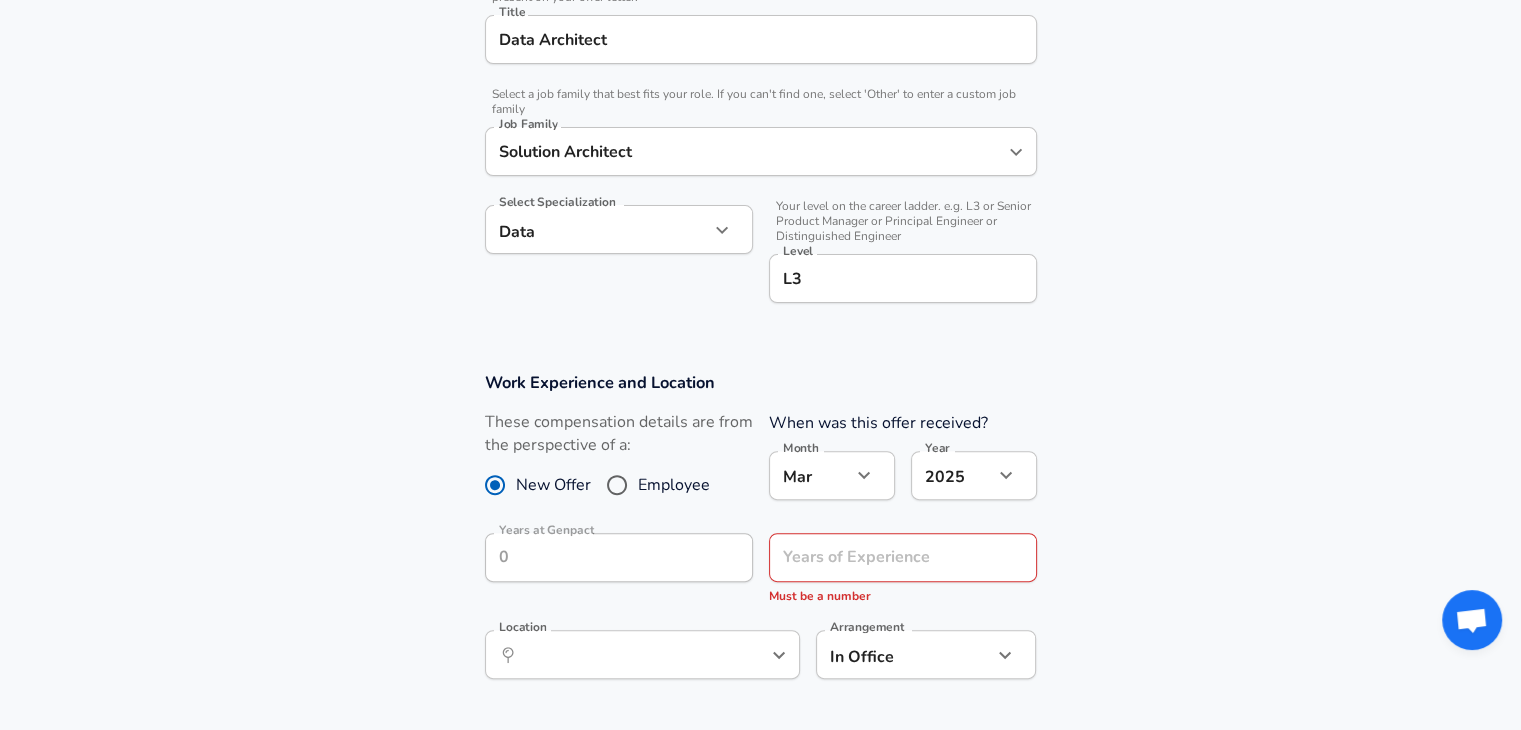 click on "Work Experience and Location These compensation details are from the perspective of a: New Offer Employee When was this offer received? Month Mar 3 Month Year 2025 2025 Year Years at Genpact Years at Genpact Years of Experience Years of Experience Must be a number Location ​ Location Arrangement In Office office Arrangement" at bounding box center [760, 536] 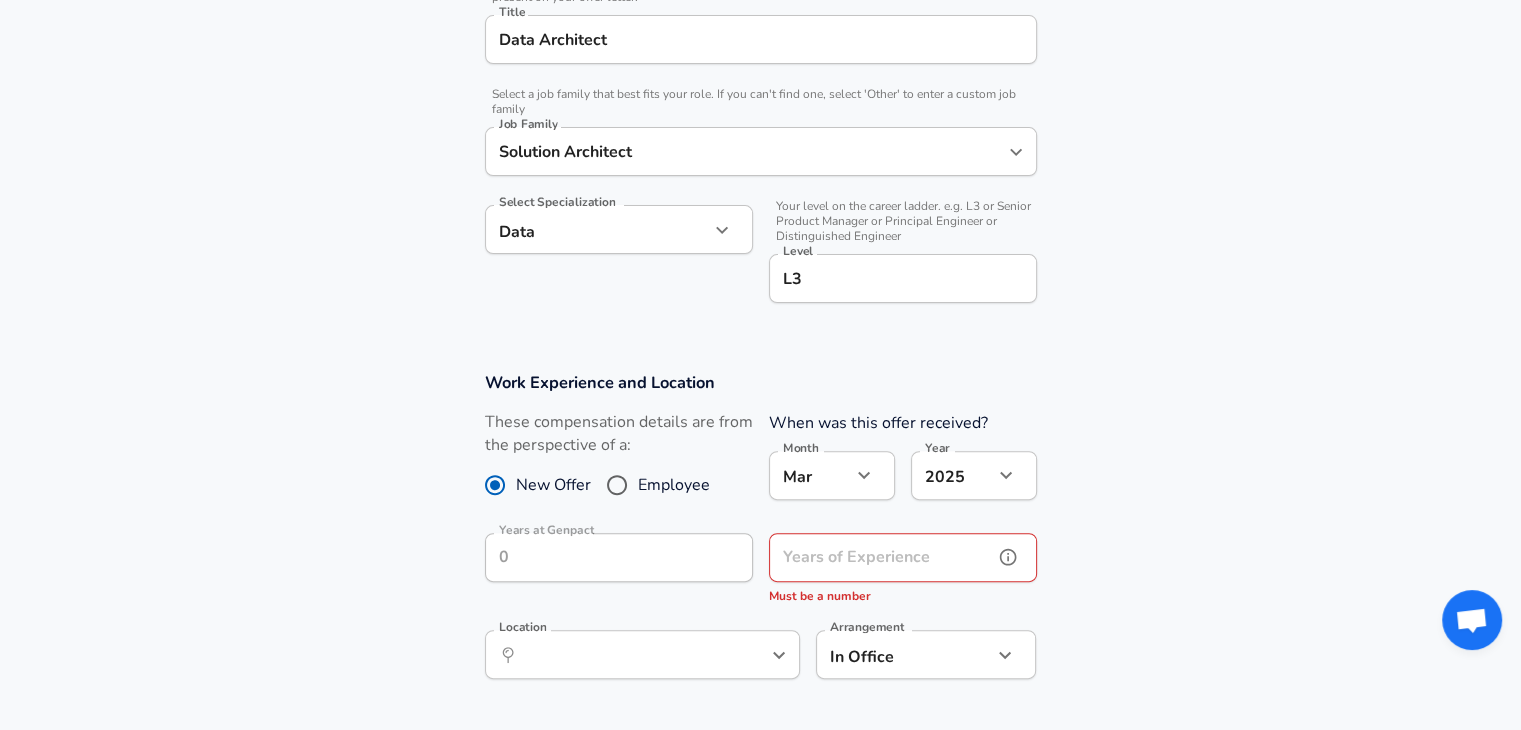 click on "Years of Experience" at bounding box center [881, 557] 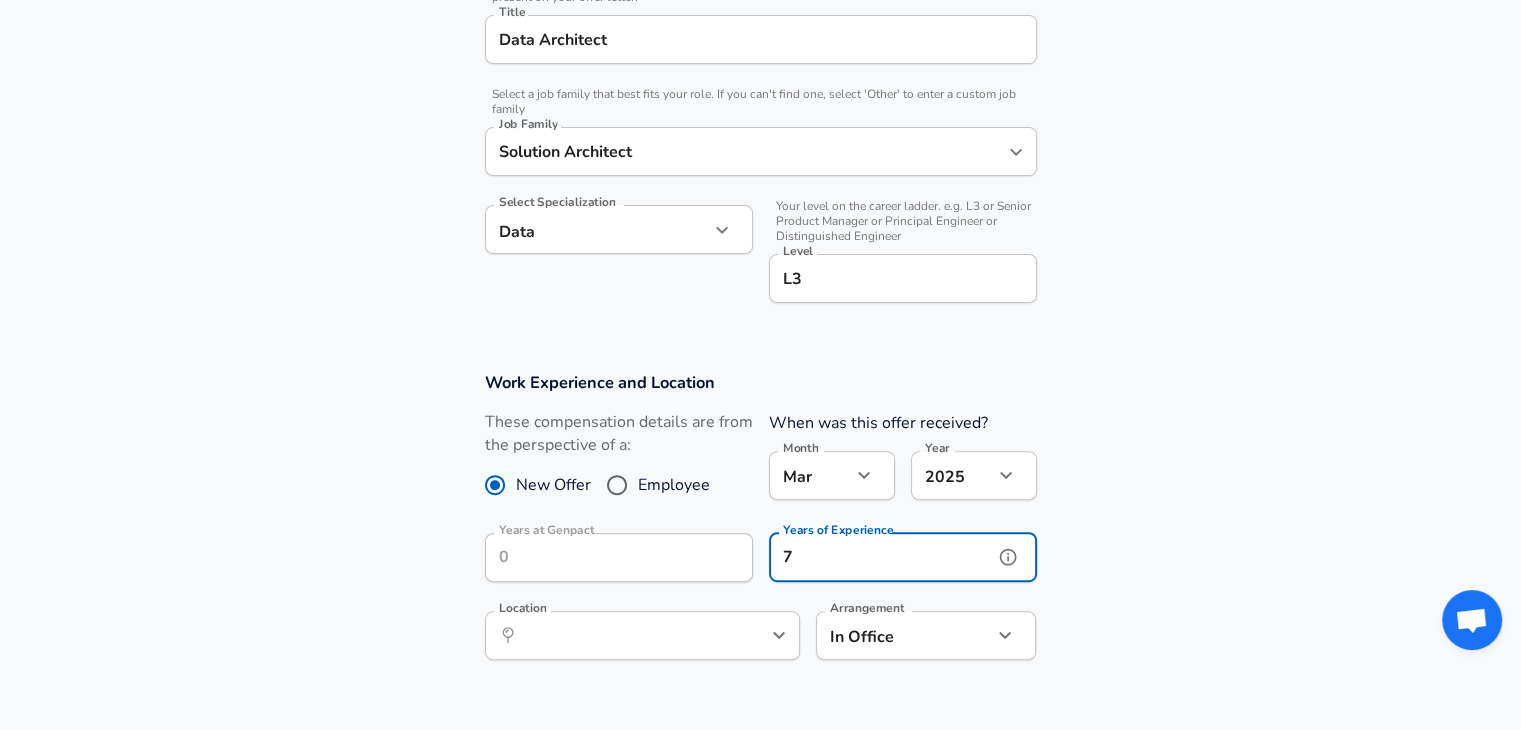type on "7" 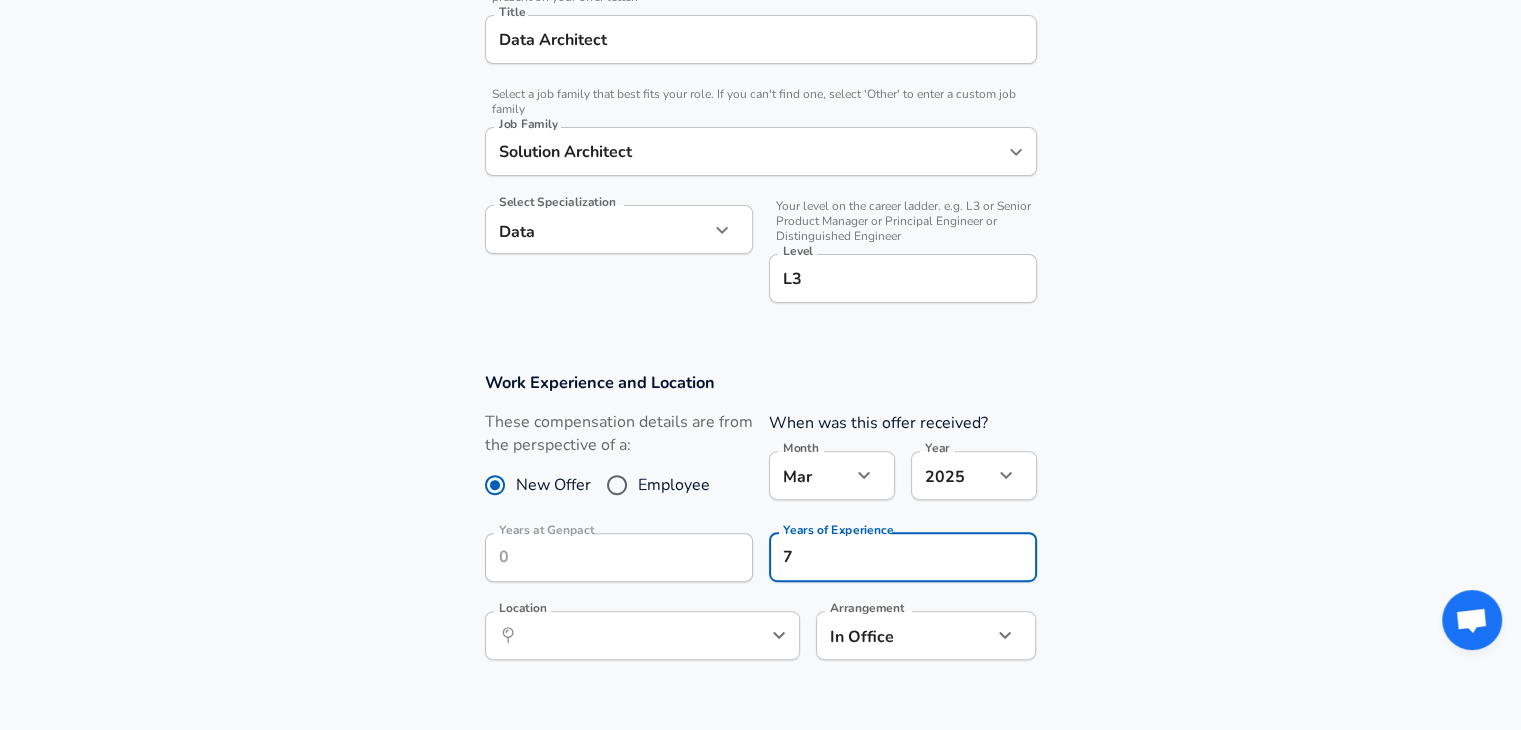 click on "Work Experience and Location These compensation details are from the perspective of a: New Offer Employee When was this offer received? Month Mar 3 Month Year 2025 2025 Year Years at Genpact Years at Genpact Years of Experience 7 Years of Experience Location ​ Location Arrangement In Office office Arrangement" at bounding box center (760, 526) 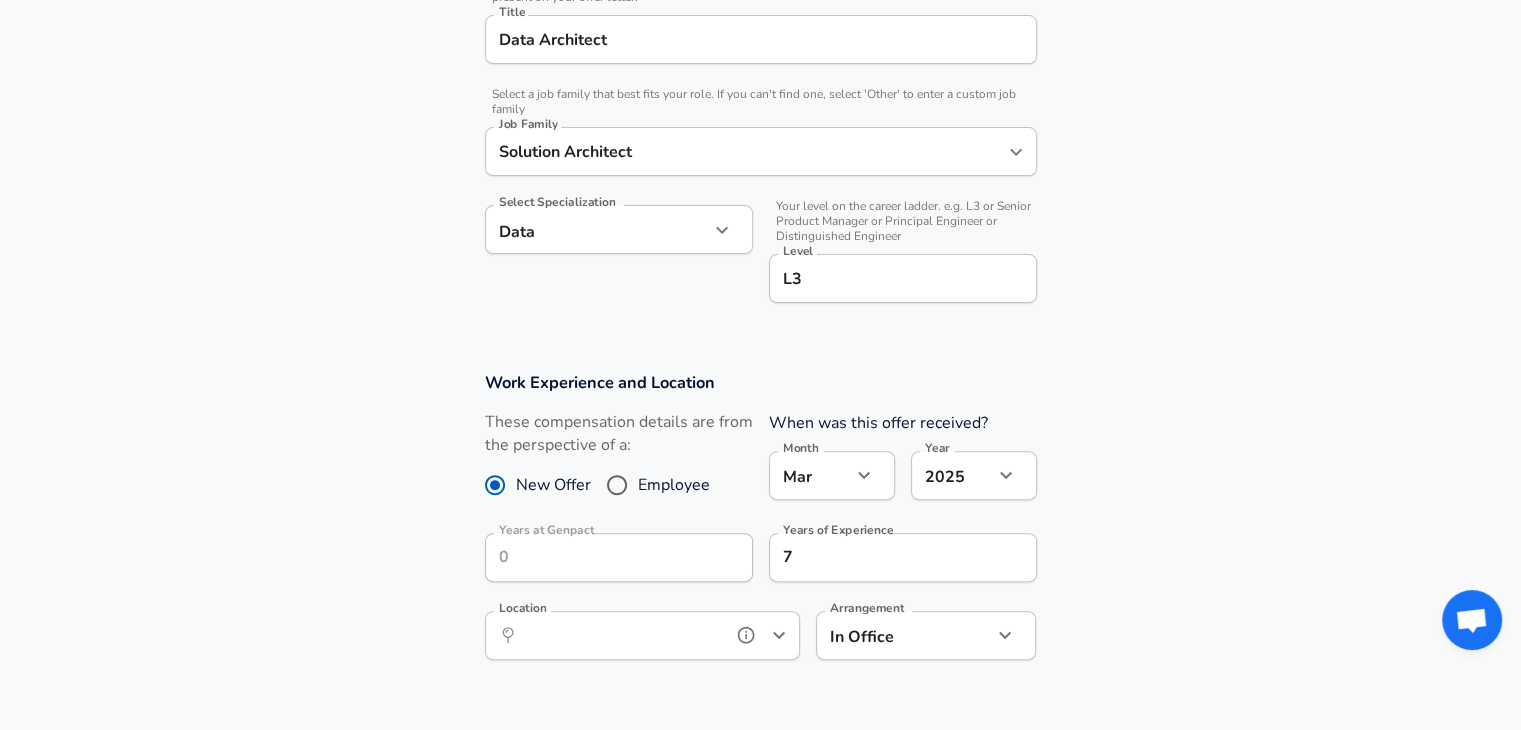 click on "Location" at bounding box center (620, 635) 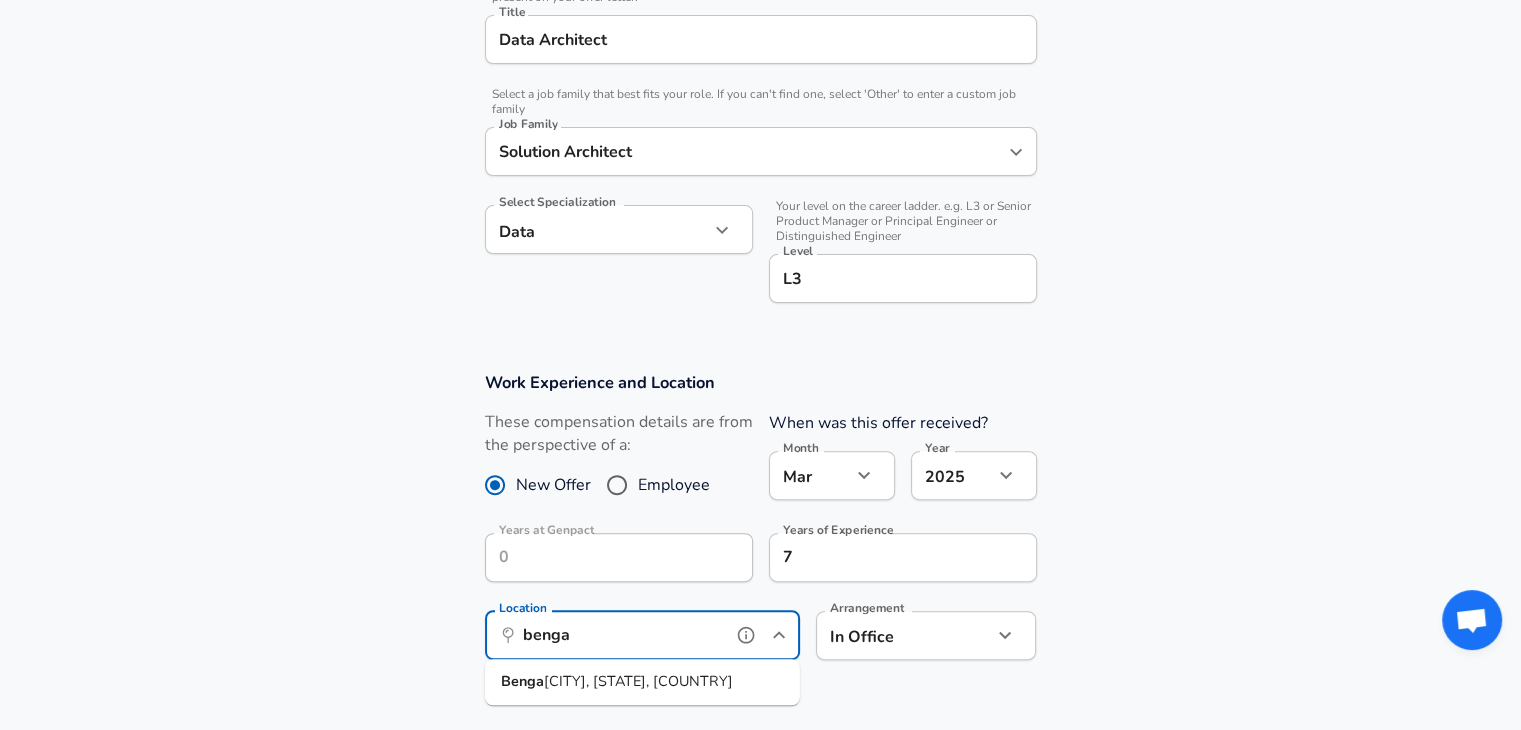 click on "[CITY], [STATE], [COUNTRY]" at bounding box center (638, 681) 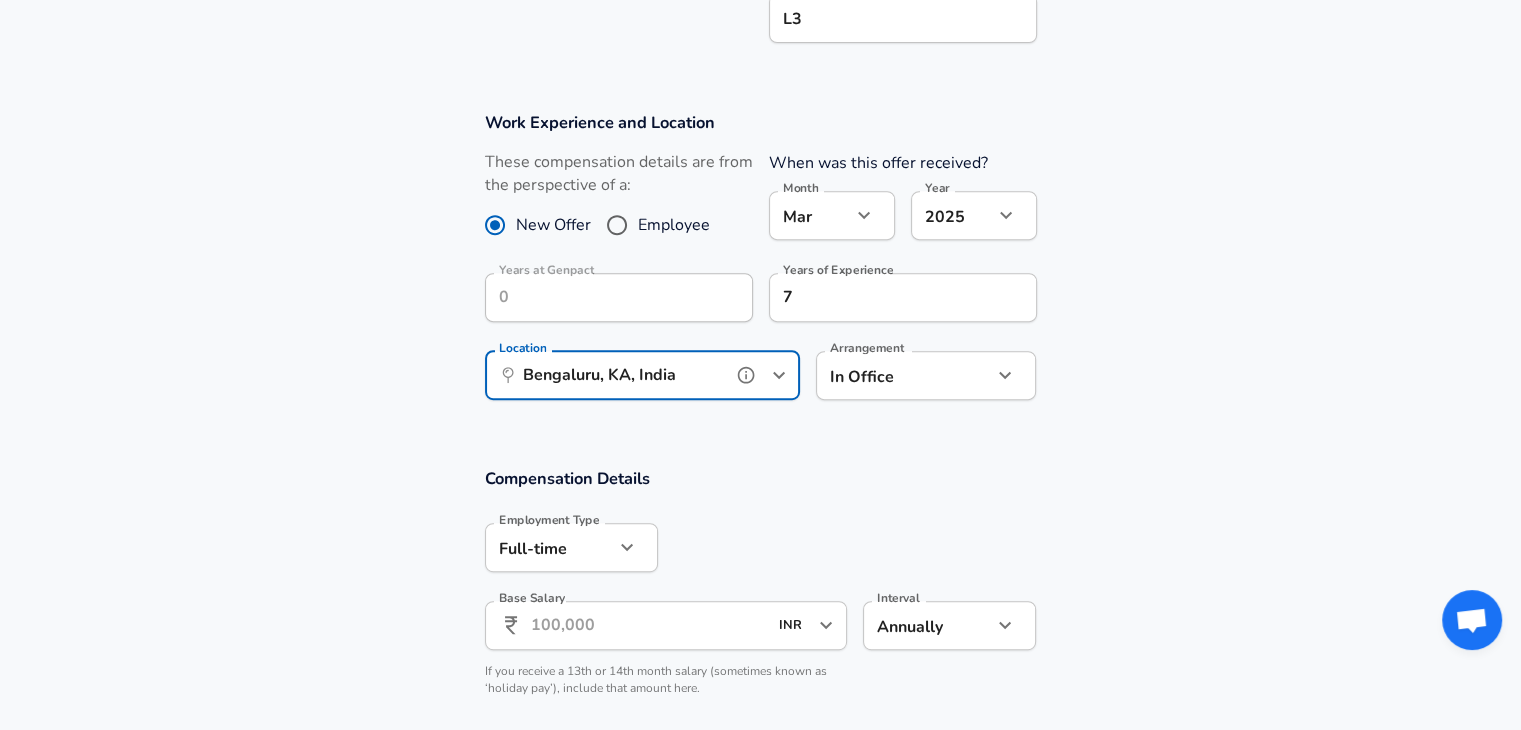 scroll, scrollTop: 840, scrollLeft: 0, axis: vertical 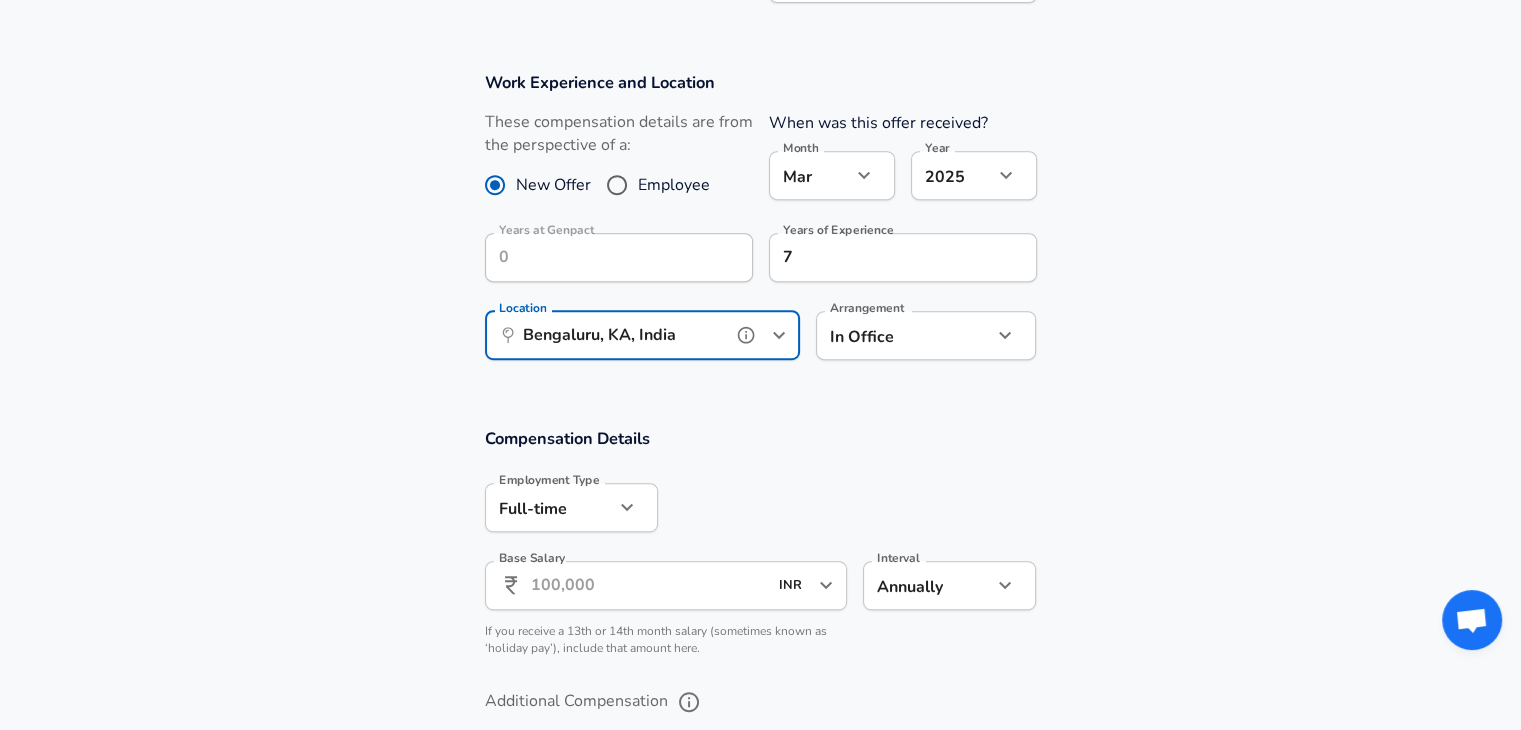 type on "Bengaluru, KA, India" 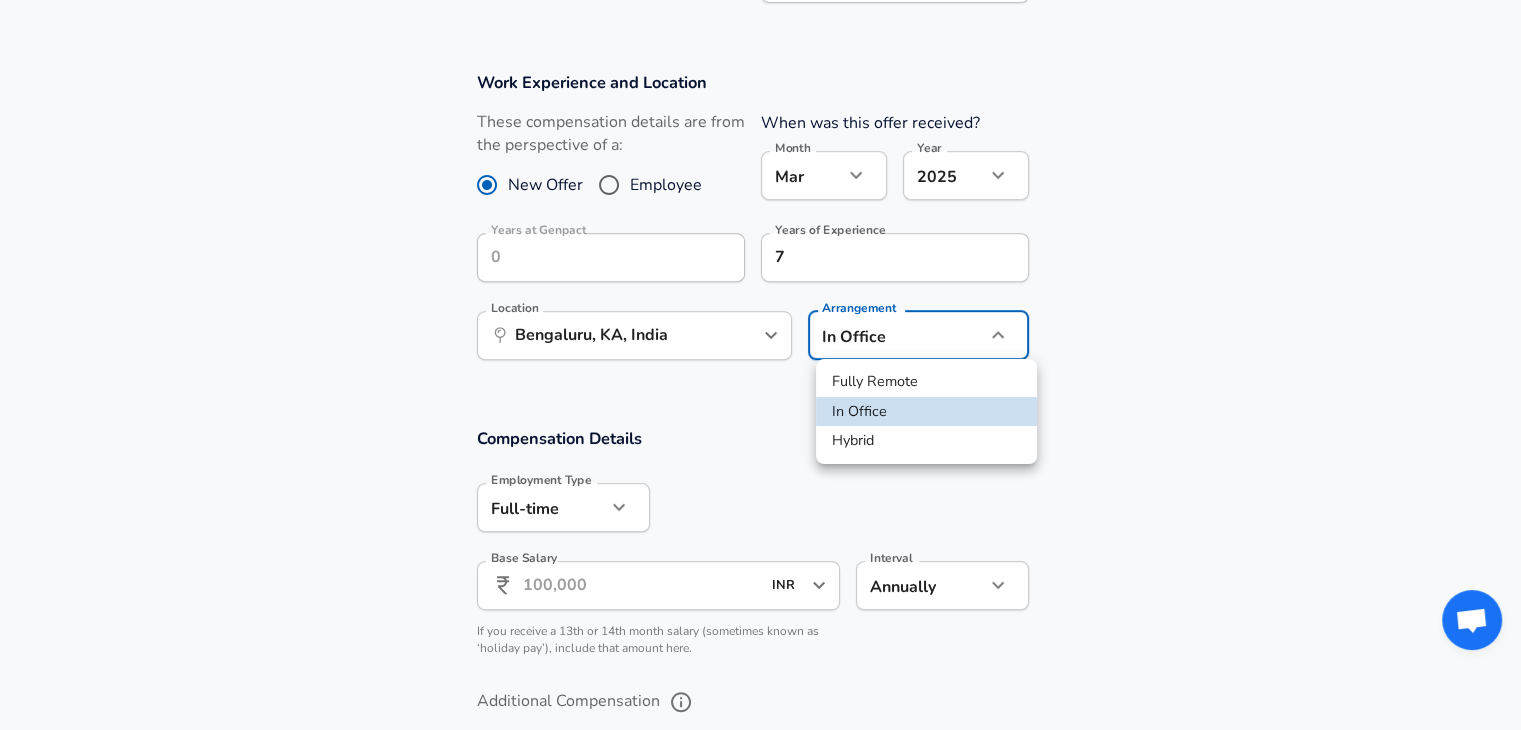 click on "Restart Add Your Salary Upload your offer letter   to verify your submission Enhance Privacy and Anonymity No Automatically hides specific fields until there are enough submissions to safely display the full details.   More Details Based on your submission and the data points that we have already collected, we will automatically hide and anonymize specific fields if there aren't enough data points to remain sufficiently anonymous. Company & Title Information   Enter the company you received your offer from Company Genpact Company   Select the title that closest resembles your official title. This should be similar to the title that was present on your offer letter. Title Data Architect Title   Select a job family that best fits your role. If you can't find one, select 'Other' to enter a custom job family Job Family Solution Architect Job Family Select Specialization Data Data Select Specialization   Level L3 Level Work Experience and Location These compensation details are from the perspective of a: New Offer" at bounding box center (760, -475) 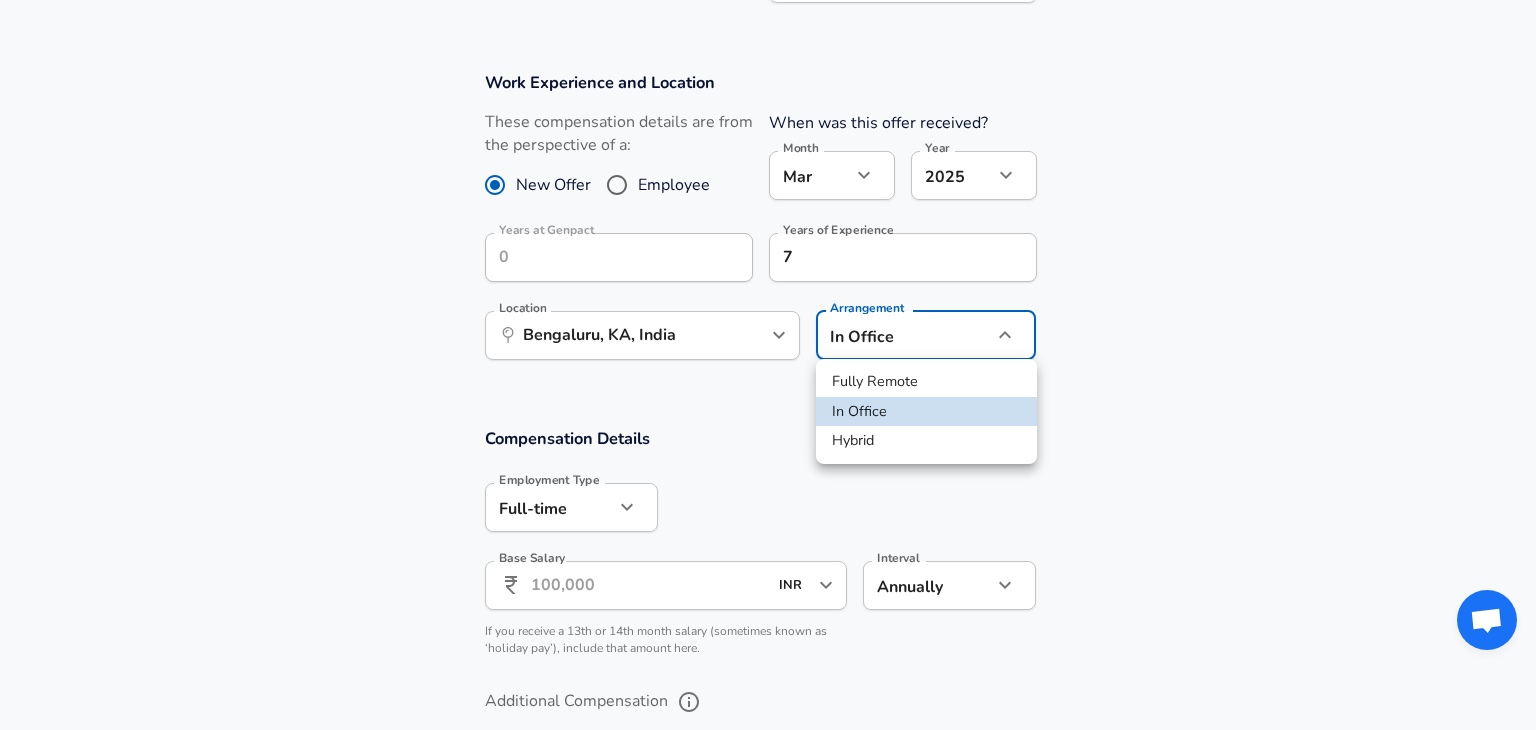 click on "Hybrid" at bounding box center (926, 441) 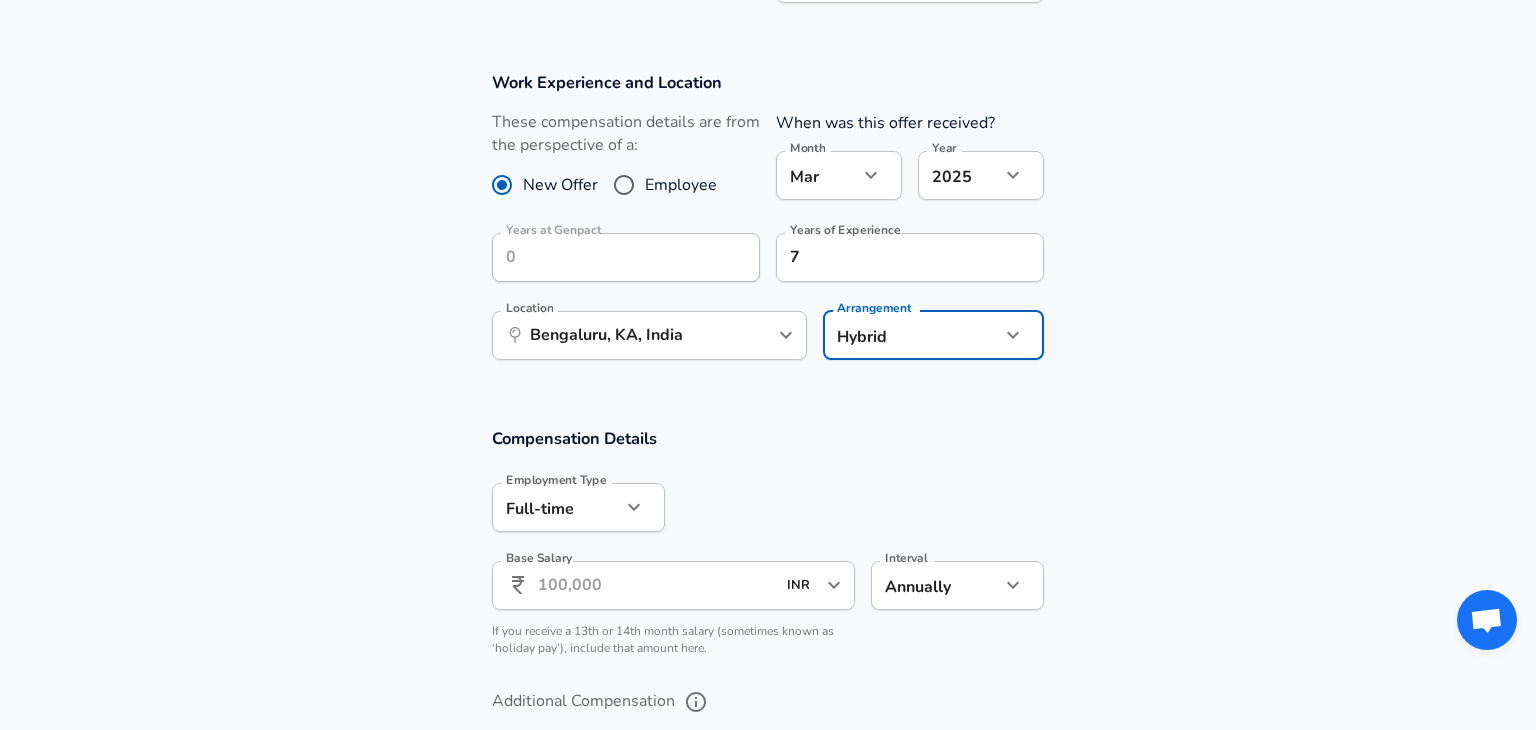 click on "Restart Add Your Salary Upload your offer letter   to verify your submission Enhance Privacy and Anonymity No Automatically hides specific fields until there are enough submissions to safely display the full details.   More Details Based on your submission and the data points that we have already collected, we will automatically hide and anonymize specific fields if there aren't enough data points to remain sufficiently anonymous. Company & Title Information   Enter the company you received your offer from Company Genpact Company   Select the title that closest resembles your official title. This should be similar to the title that was present on your offer letter. Title Data Architect Title   Select a job family that best fits your role. If you can't find one, select 'Other' to enter a custom job family Job Family Solution Architect Job Family Select Specialization Data Data Select Specialization   Level L3 Level Work Experience and Location These compensation details are from the perspective of a: New Offer" at bounding box center [768, -475] 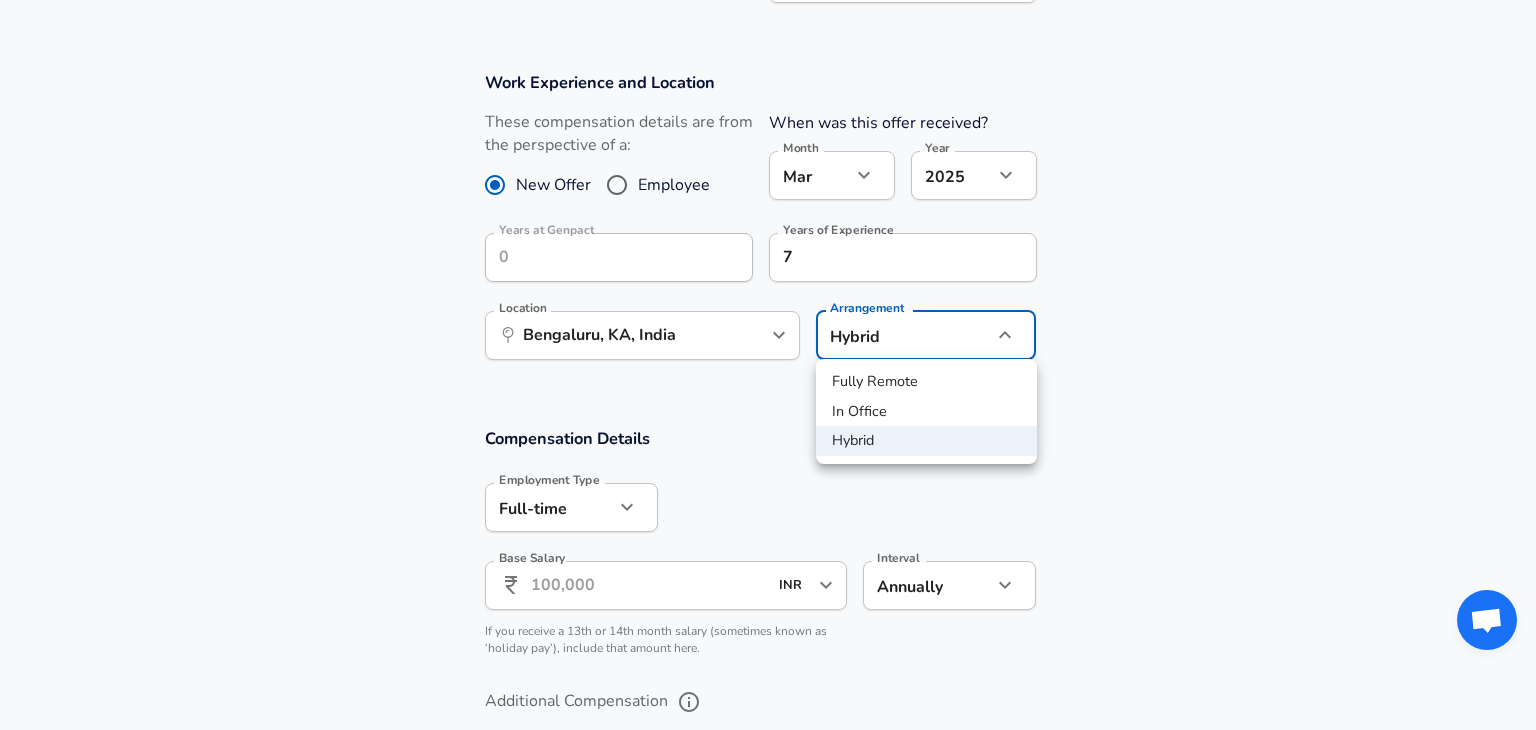 click on "Fully Remote" at bounding box center (926, 382) 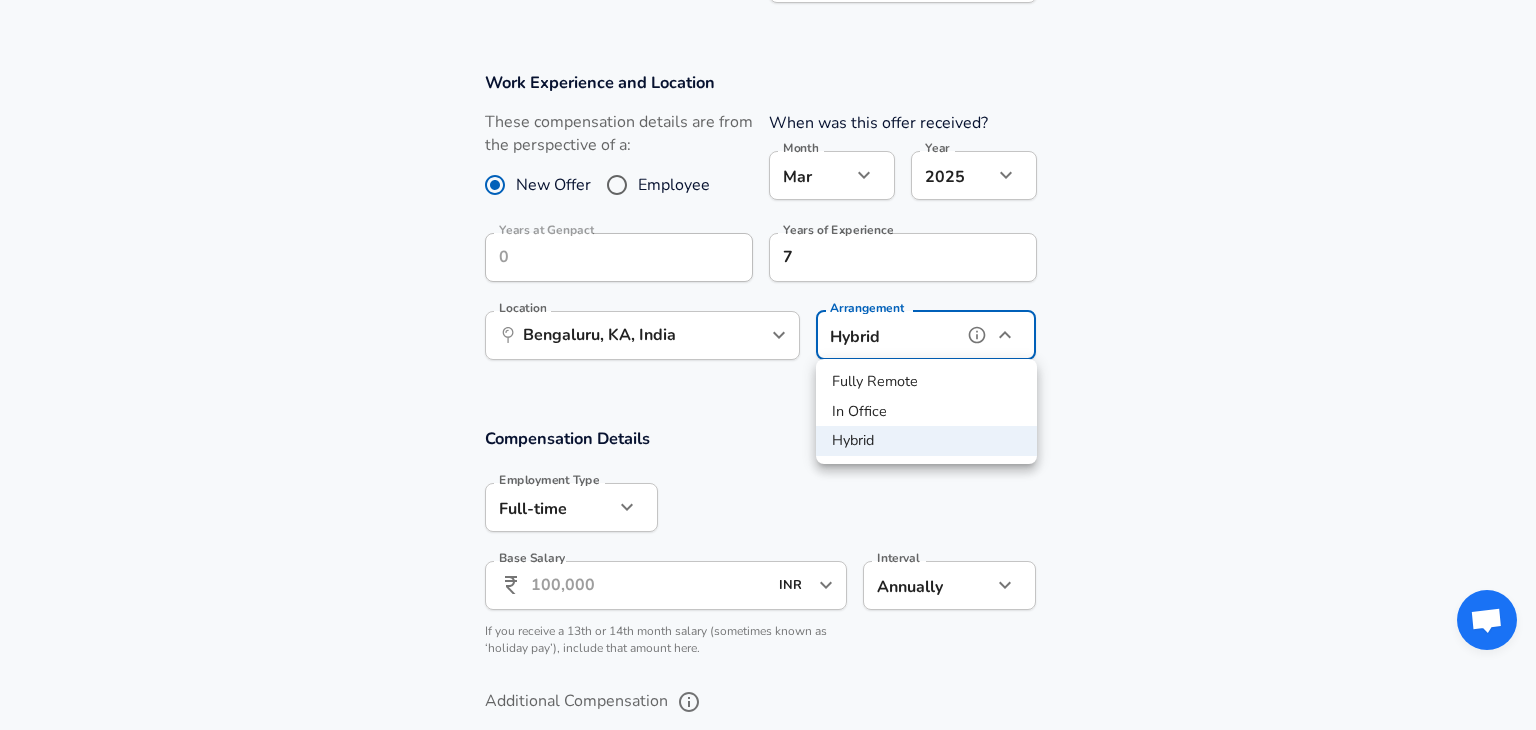 type on "remote" 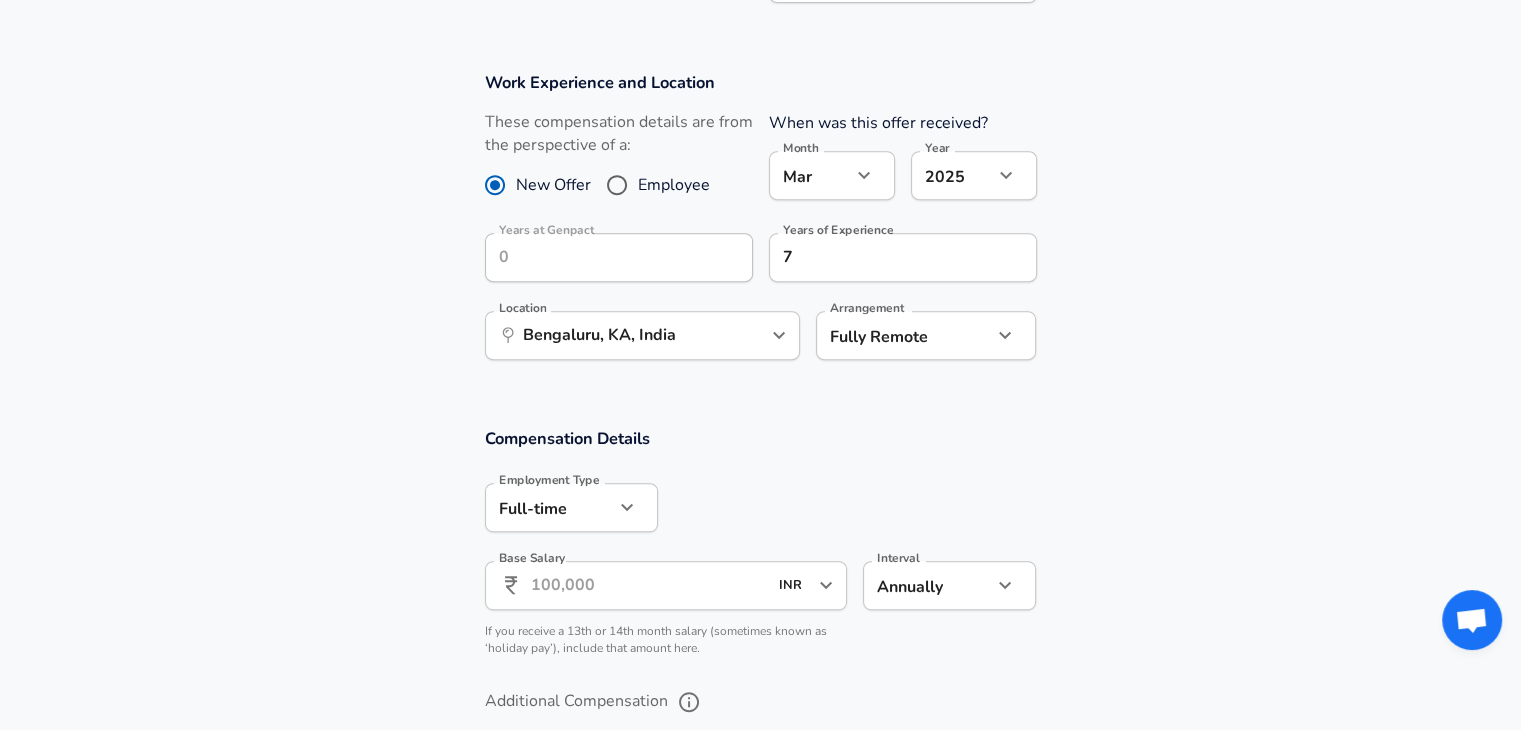 click on "Compensation Details Employment Type Full-time full_time Employment Type Base Salary ​ INR ​ Base Salary Interval Annually yearly Interval If you receive a 13th or 14th month salary (sometimes known as ‘holiday pay’), include that amount here." at bounding box center (760, 548) 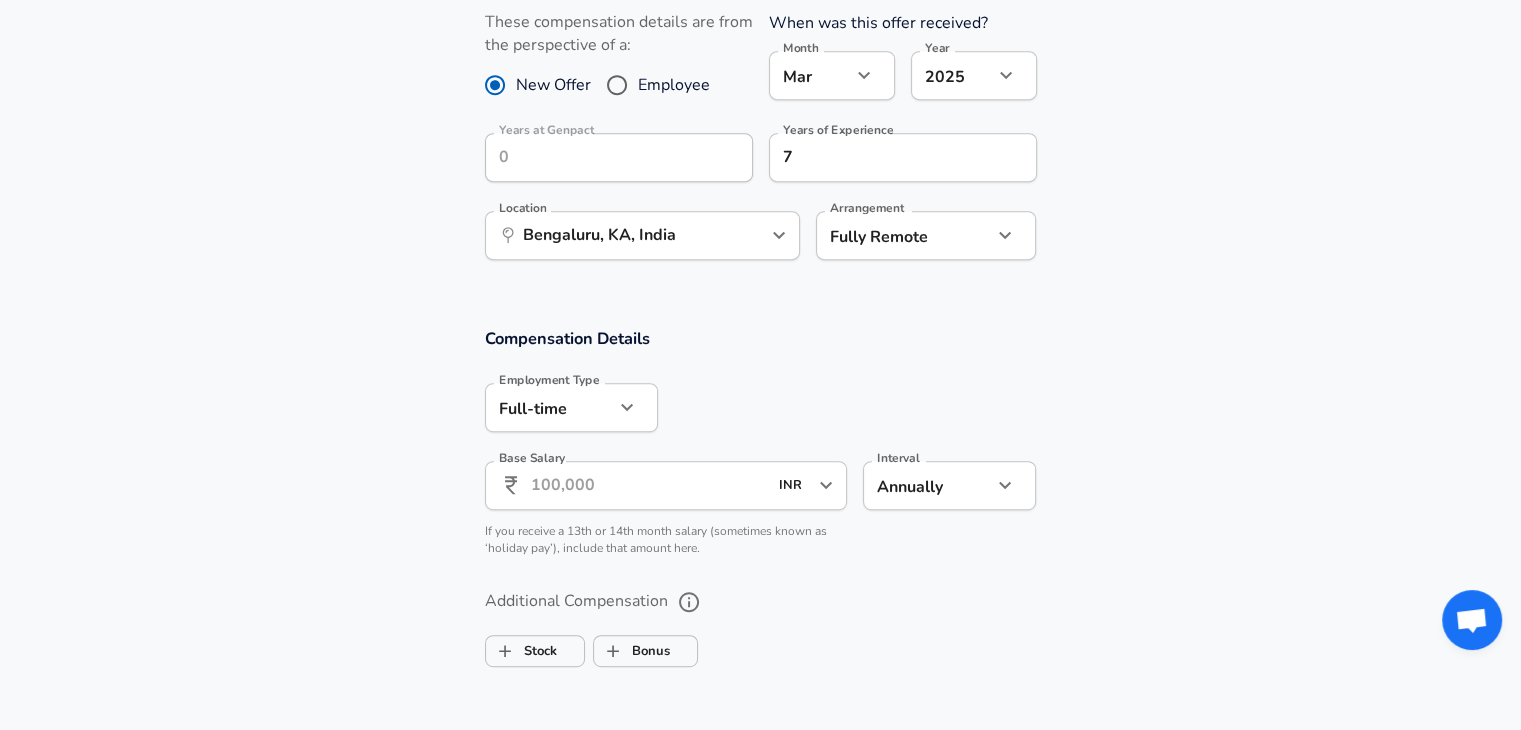 scroll, scrollTop: 1040, scrollLeft: 0, axis: vertical 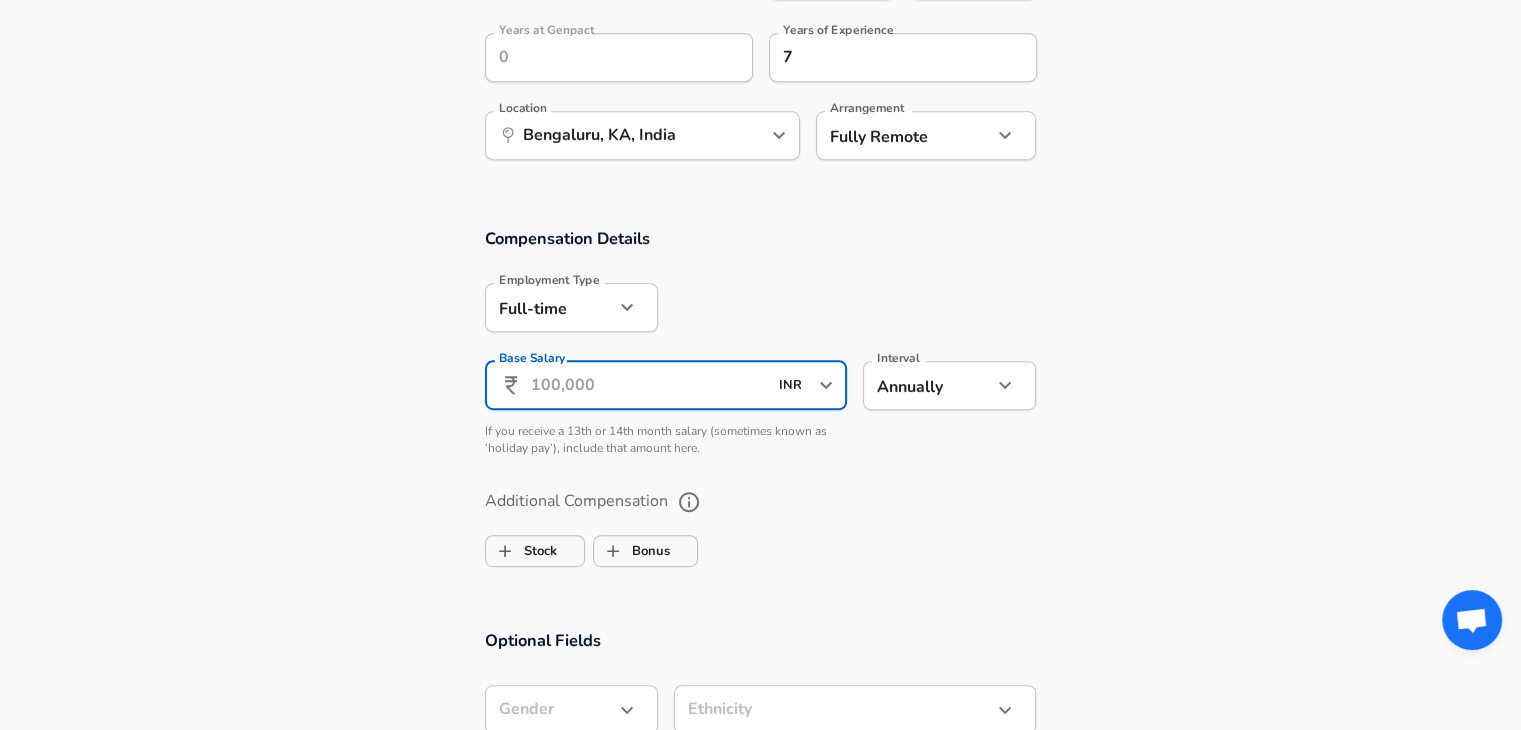 drag, startPoint x: 548, startPoint y: 384, endPoint x: 531, endPoint y: 381, distance: 17.262676 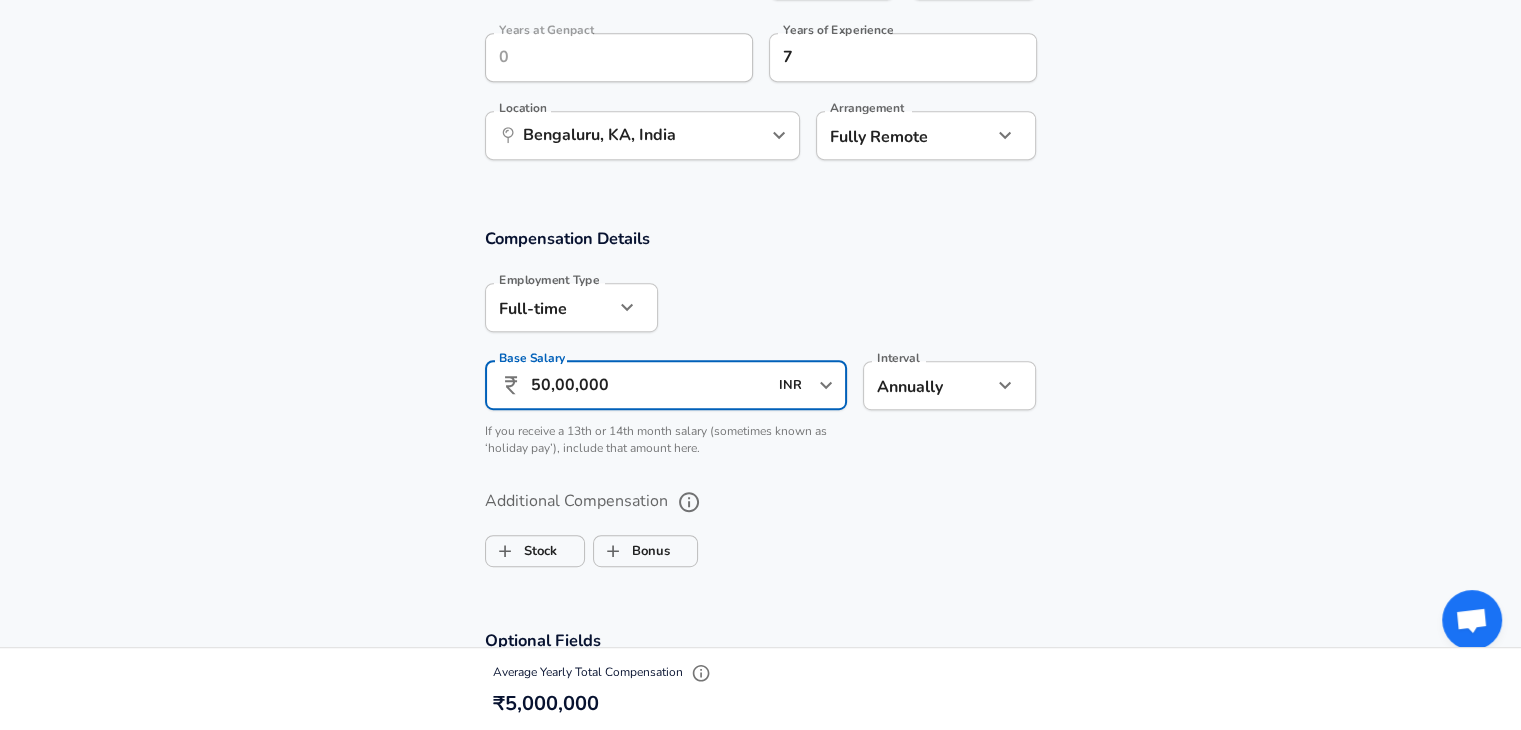 type on "50,00,000" 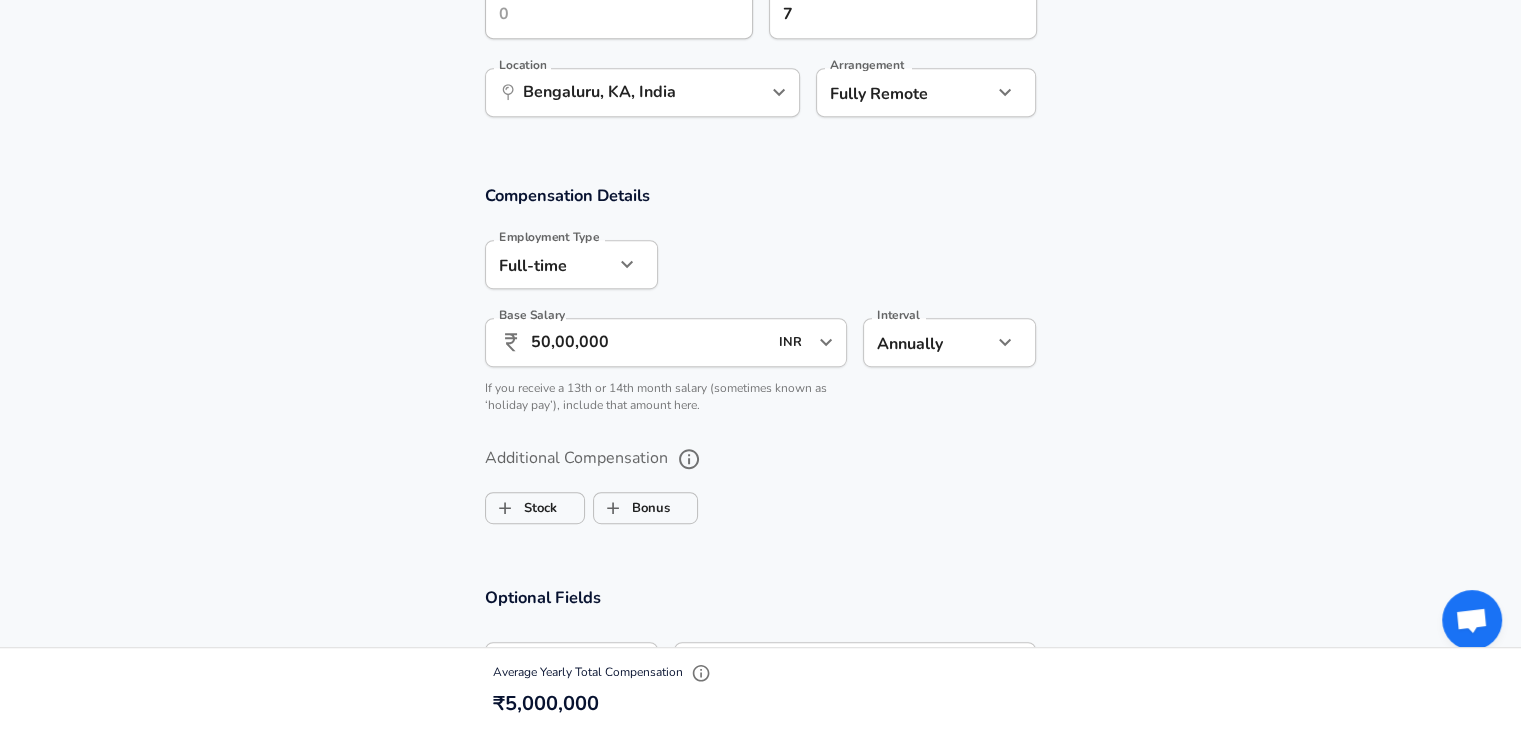 scroll, scrollTop: 1140, scrollLeft: 0, axis: vertical 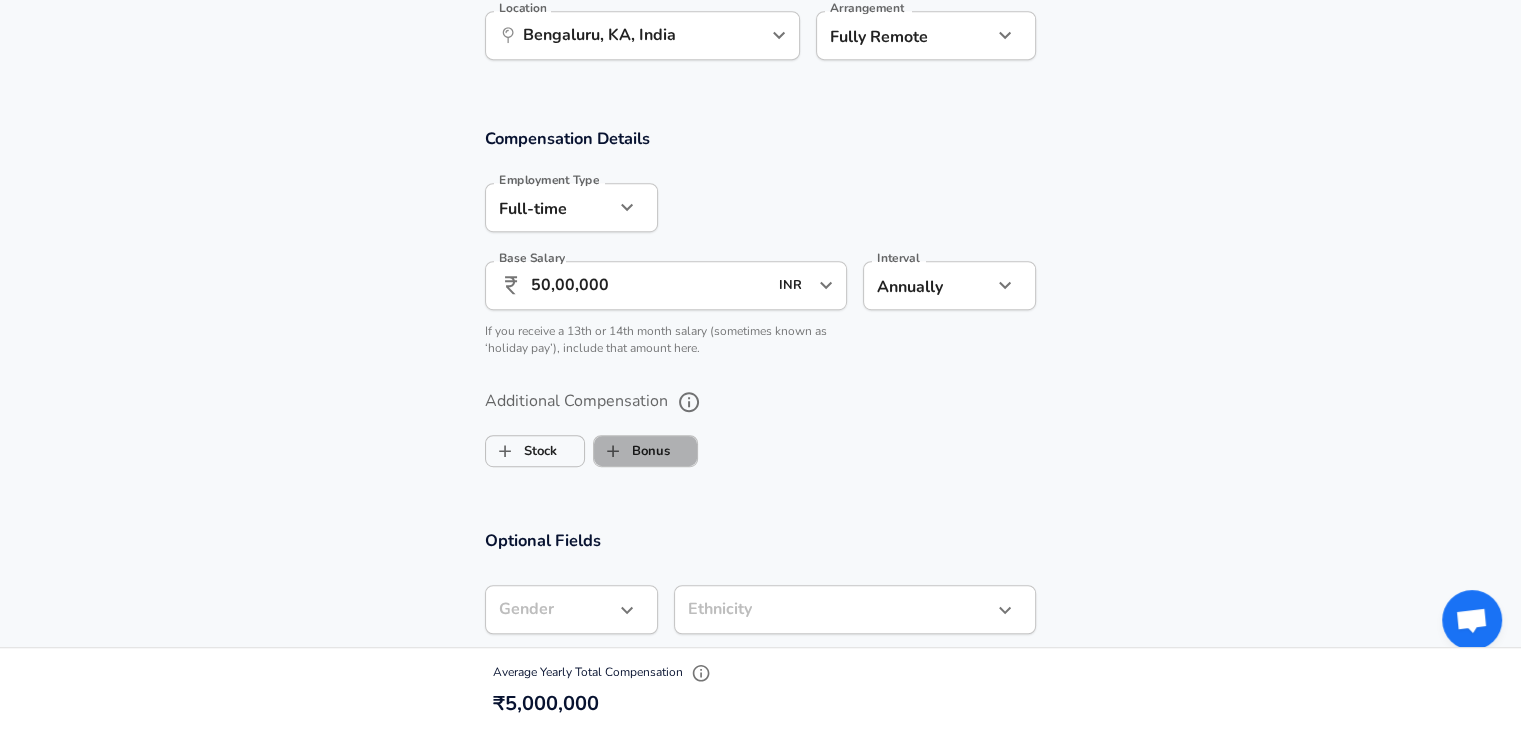 click on "Bonus" at bounding box center (632, 451) 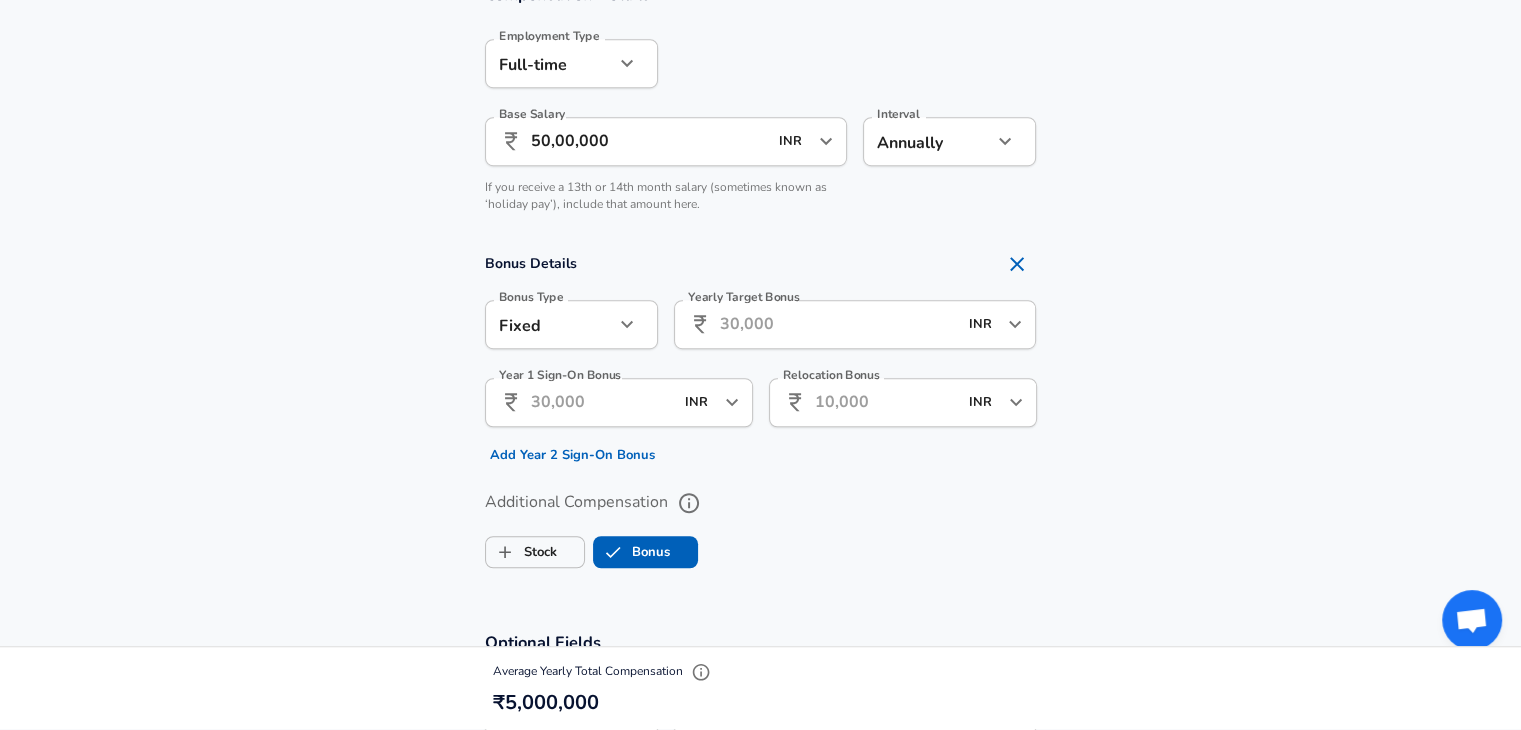 scroll, scrollTop: 1340, scrollLeft: 0, axis: vertical 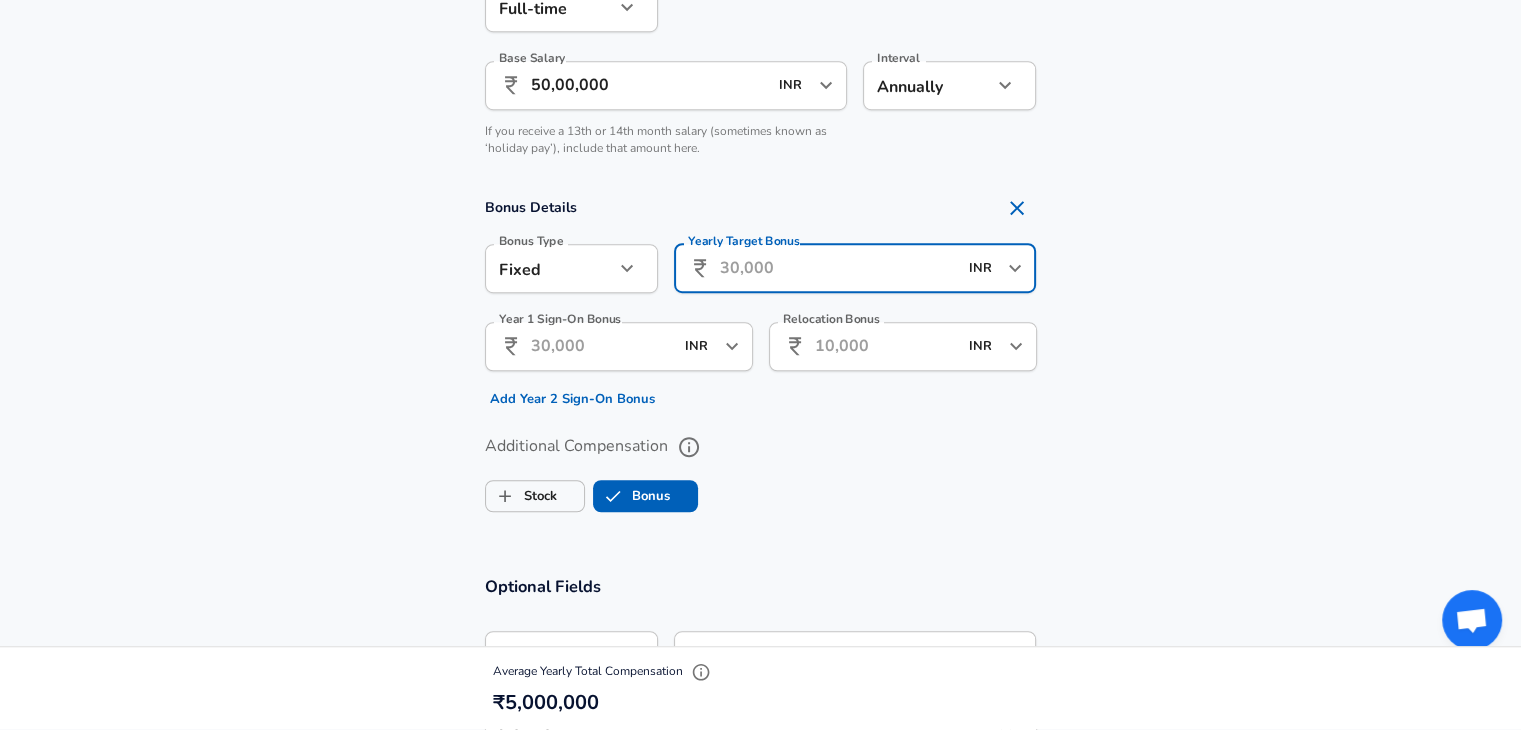 click on "Yearly Target Bonus" at bounding box center [838, 268] 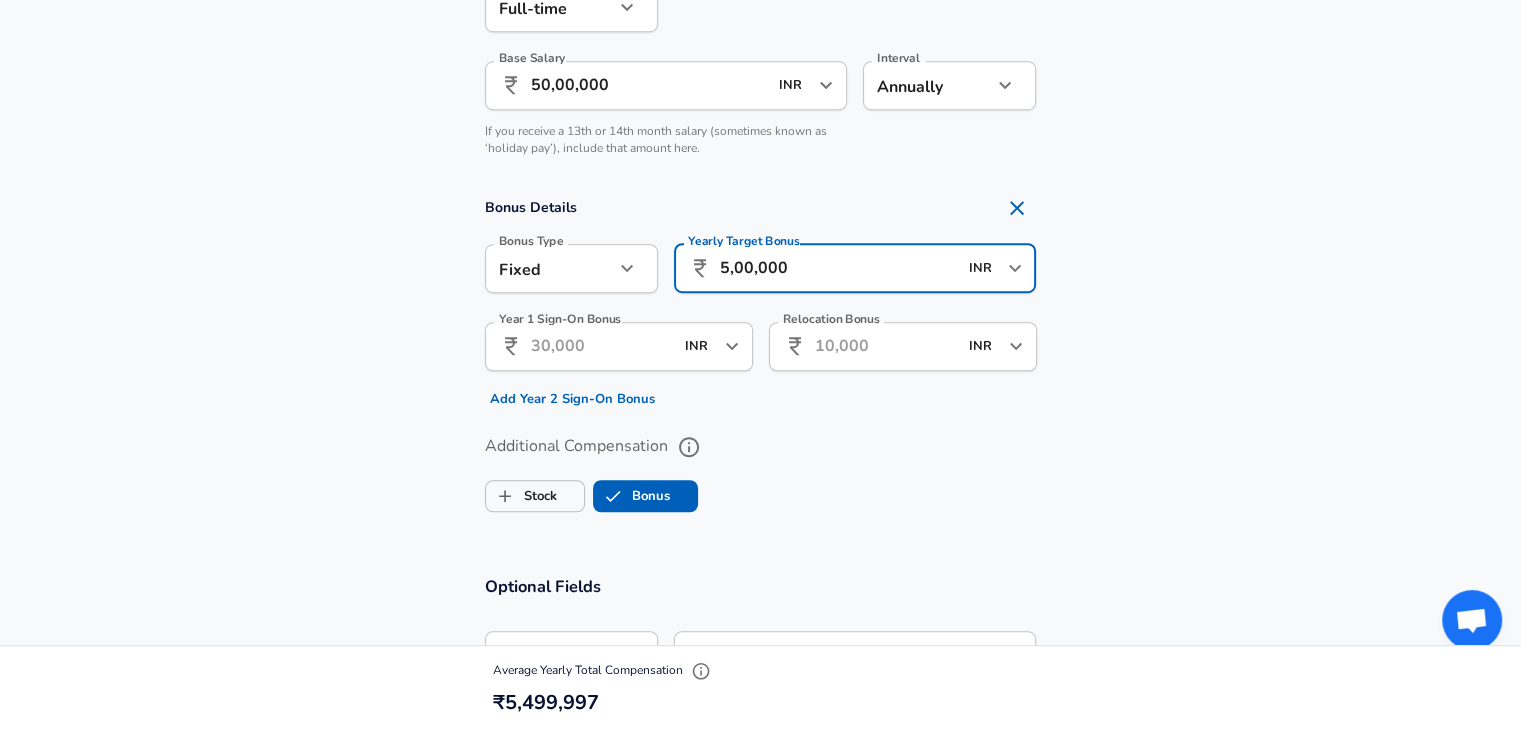 type on "5,00,000" 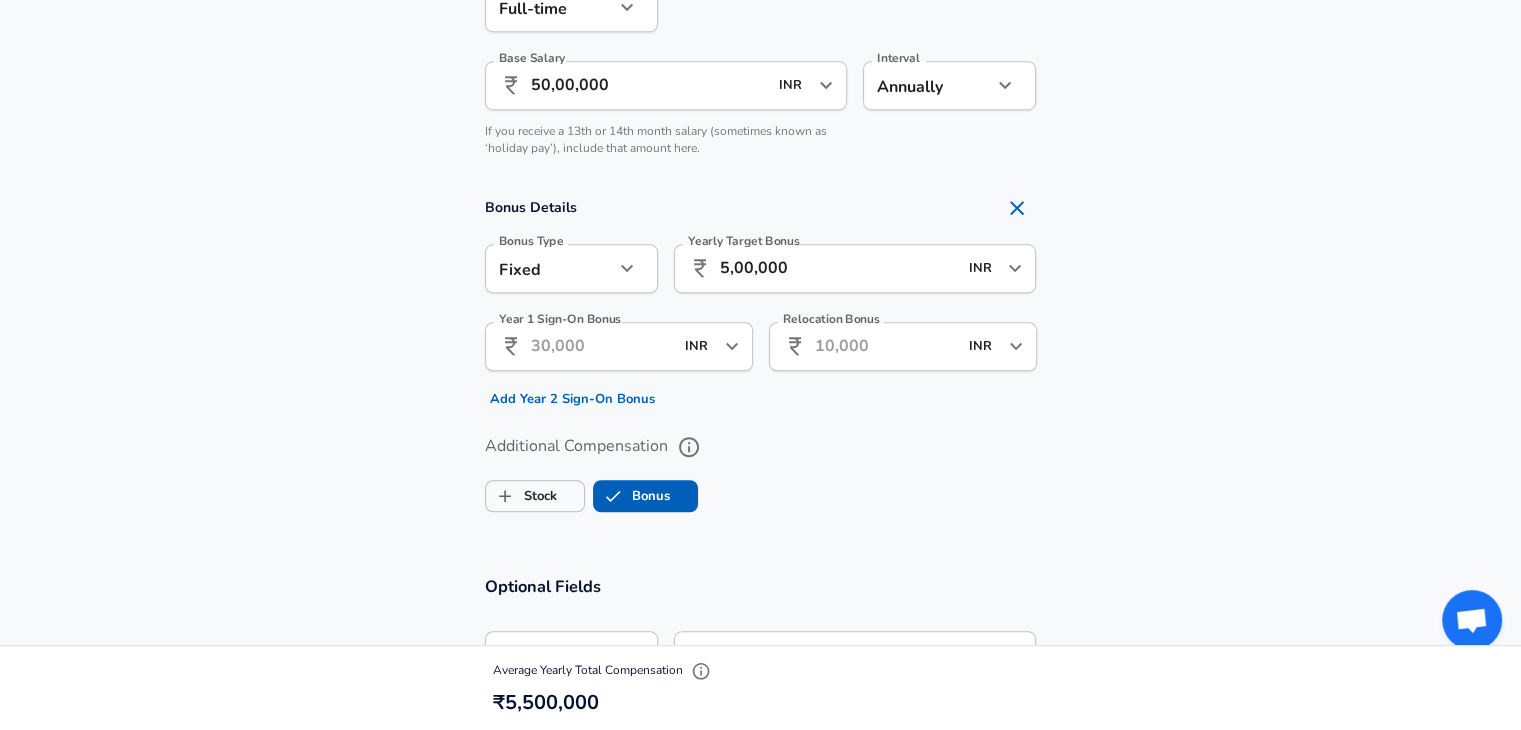 click on "Compensation Details Employment Type Full-time full_time Employment Type Base Salary ​ 50,00,000 INR ​ Base Salary Interval Annually yearly Interval If you receive a 13th or 14th month salary (sometimes known as ‘holiday pay’), include that amount here.  Bonus Details  Bonus Type Fixed fixed Bonus Type Yearly Target Bonus ​ 5,00,000 INR ​ Yearly Target Bonus Year 1 Sign-On Bonus ​ INR ​ Year 1 Sign-On Bonus Add Year 2 Sign-On Bonus Relocation Bonus ​ INR ​ Relocation Bonus Additional Compensation   Stock Bonus" at bounding box center [760, 229] 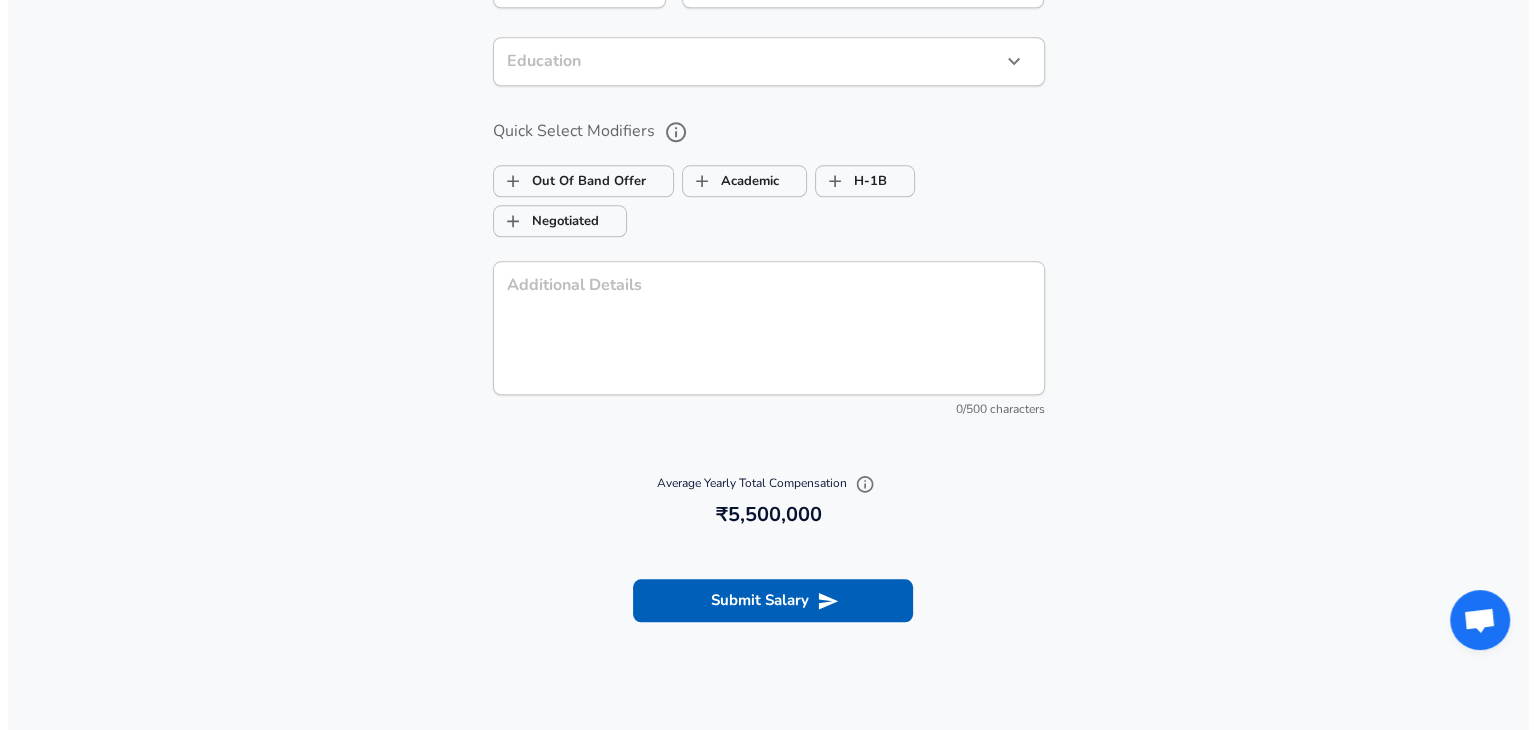 scroll, scrollTop: 2040, scrollLeft: 0, axis: vertical 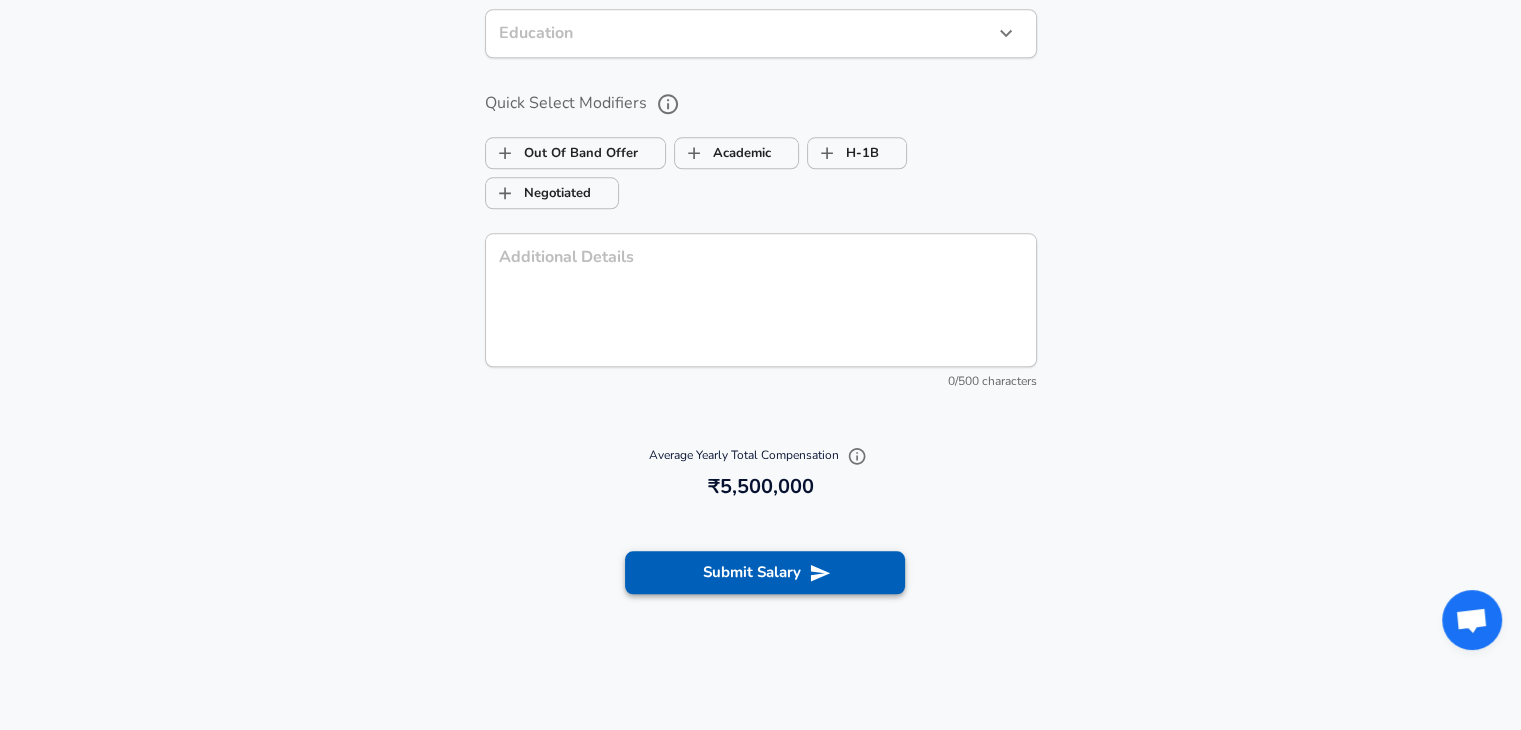 click on "Submit Salary" at bounding box center [765, 572] 